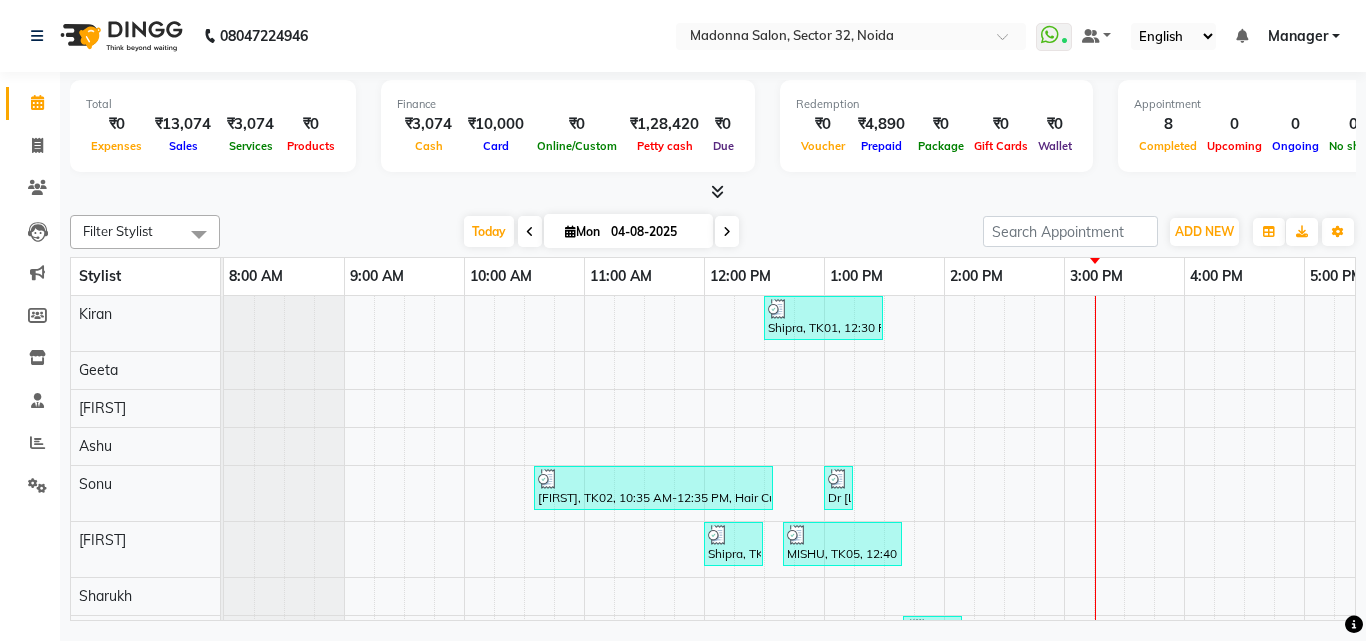 scroll, scrollTop: 0, scrollLeft: 0, axis: both 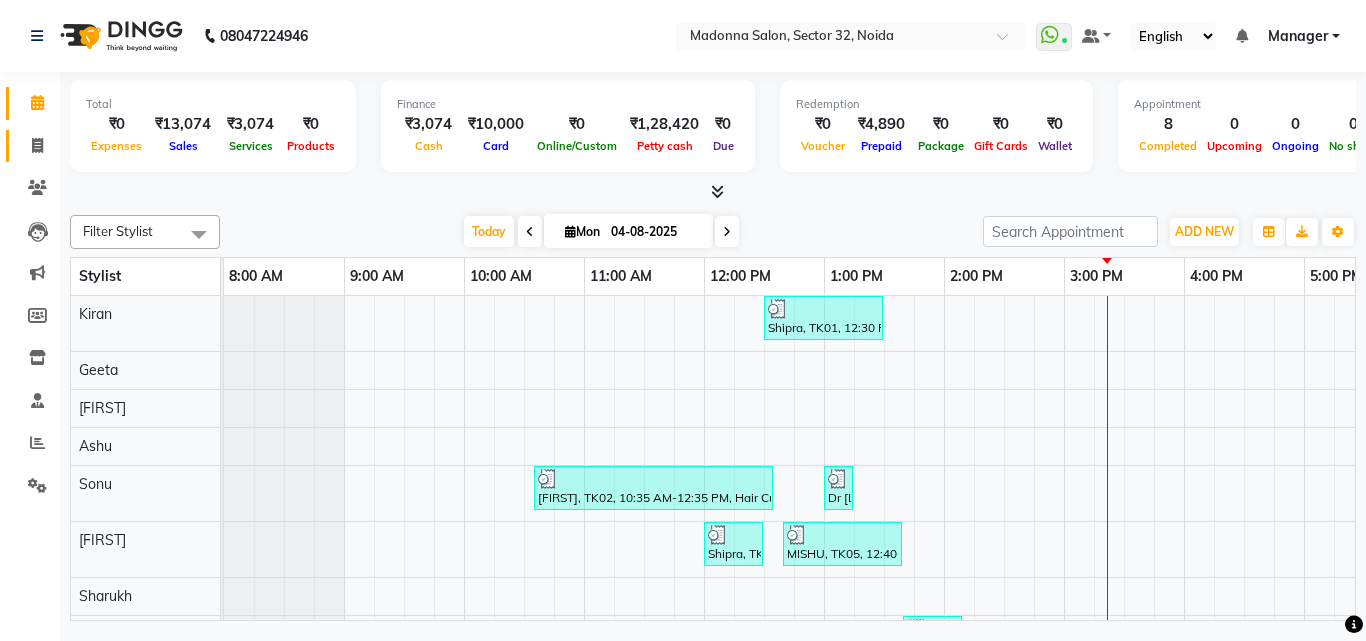 click 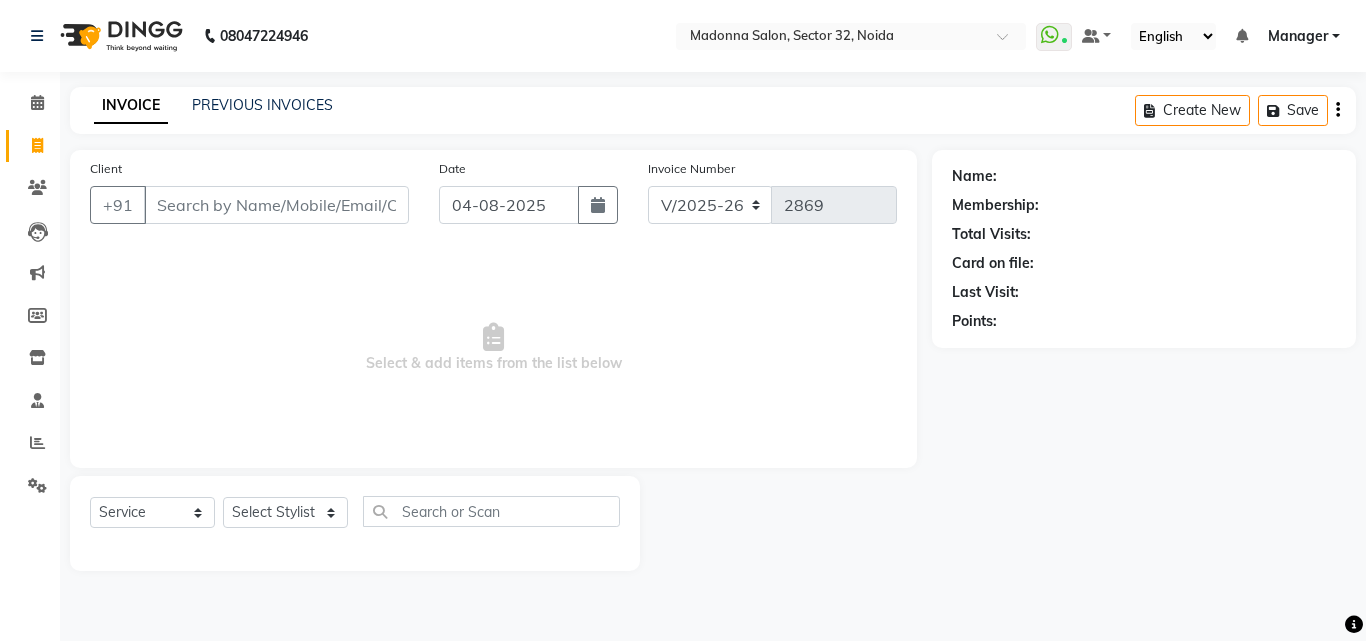 click on "Client" at bounding box center (276, 205) 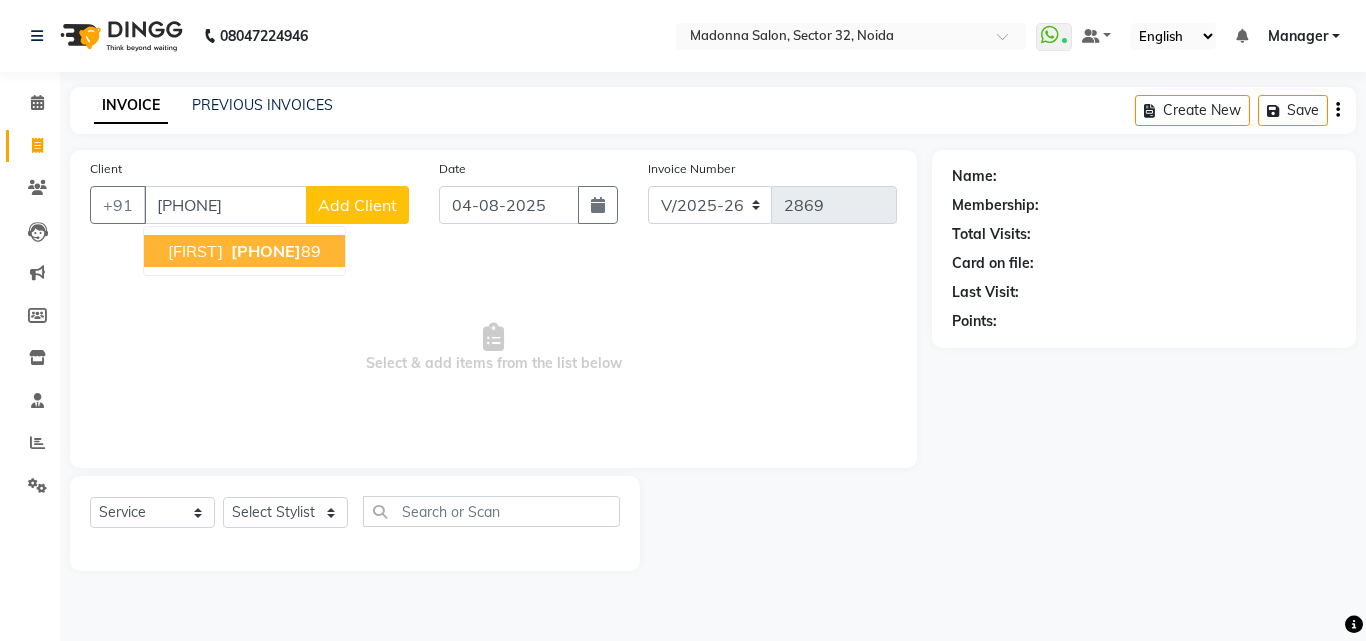 click on "[FIRST] [PHONE]" at bounding box center (244, 251) 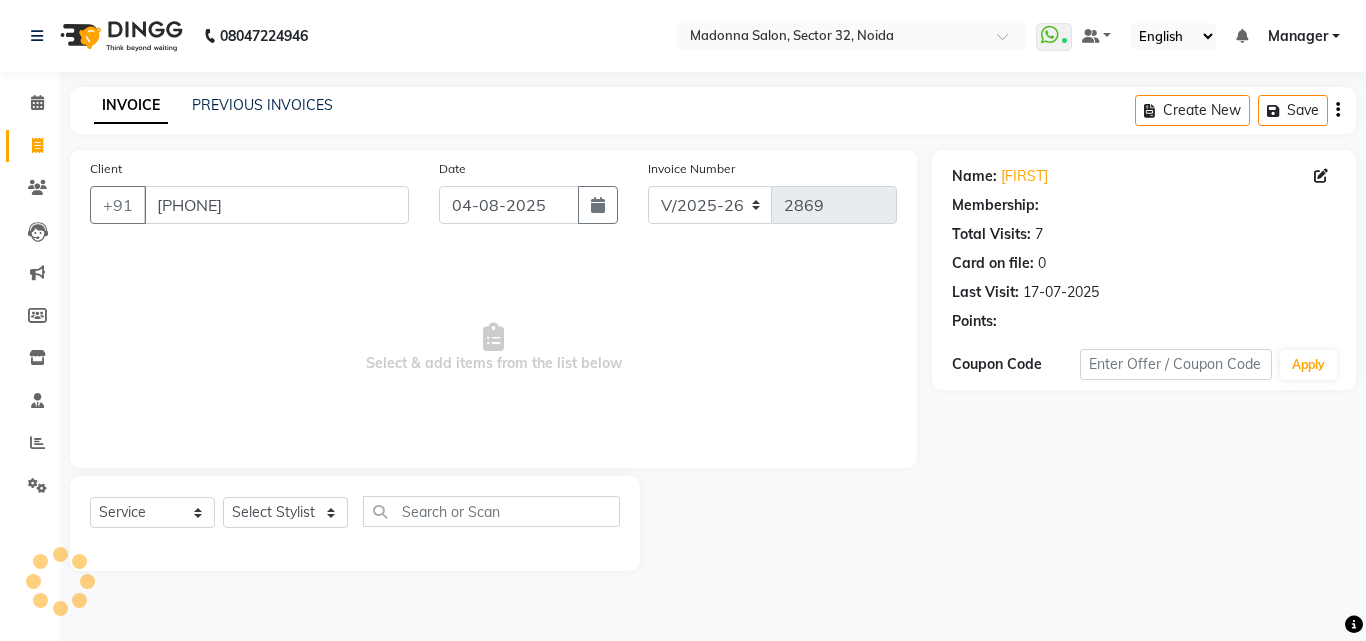 select on "1: Object" 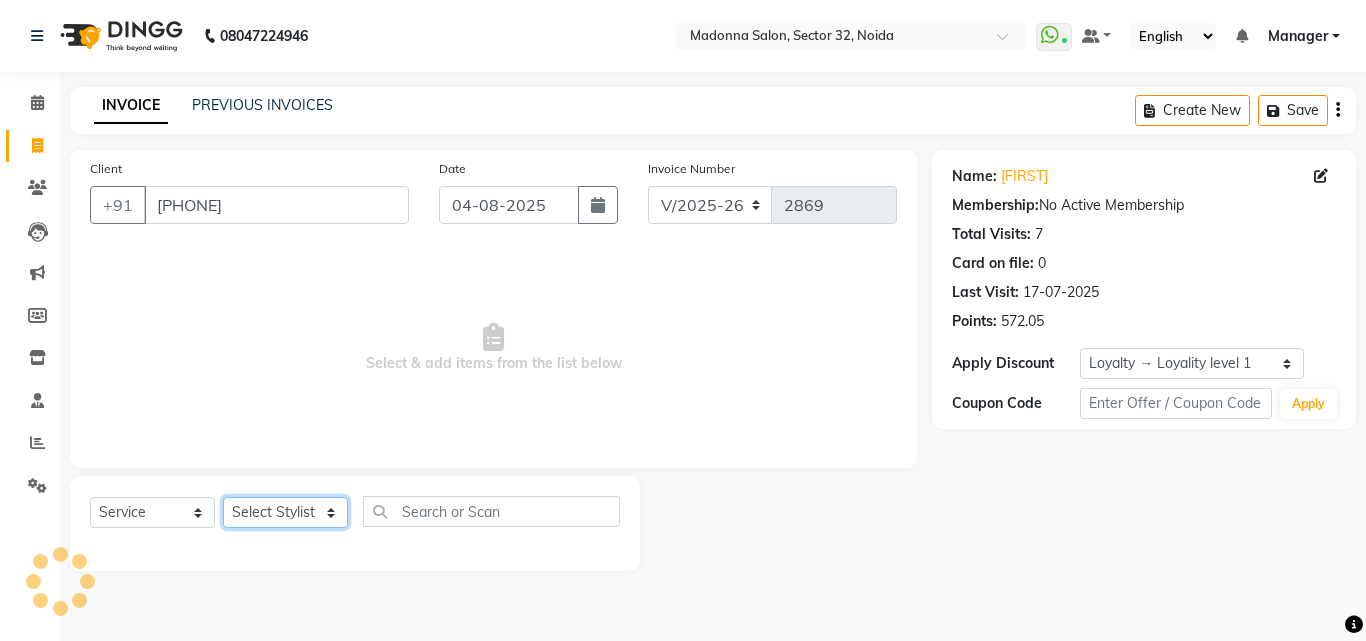 click on "Select Stylist Aayan Account  Ashu BHOLU Geeta Hanif JIYA SINGH Kiran LAXMAN PEDI Manager Mohit Naddy NAIL SWASTIKA Sajal Sameer Shahnawaj Sharukh Sonu VISHAL STYLIST" 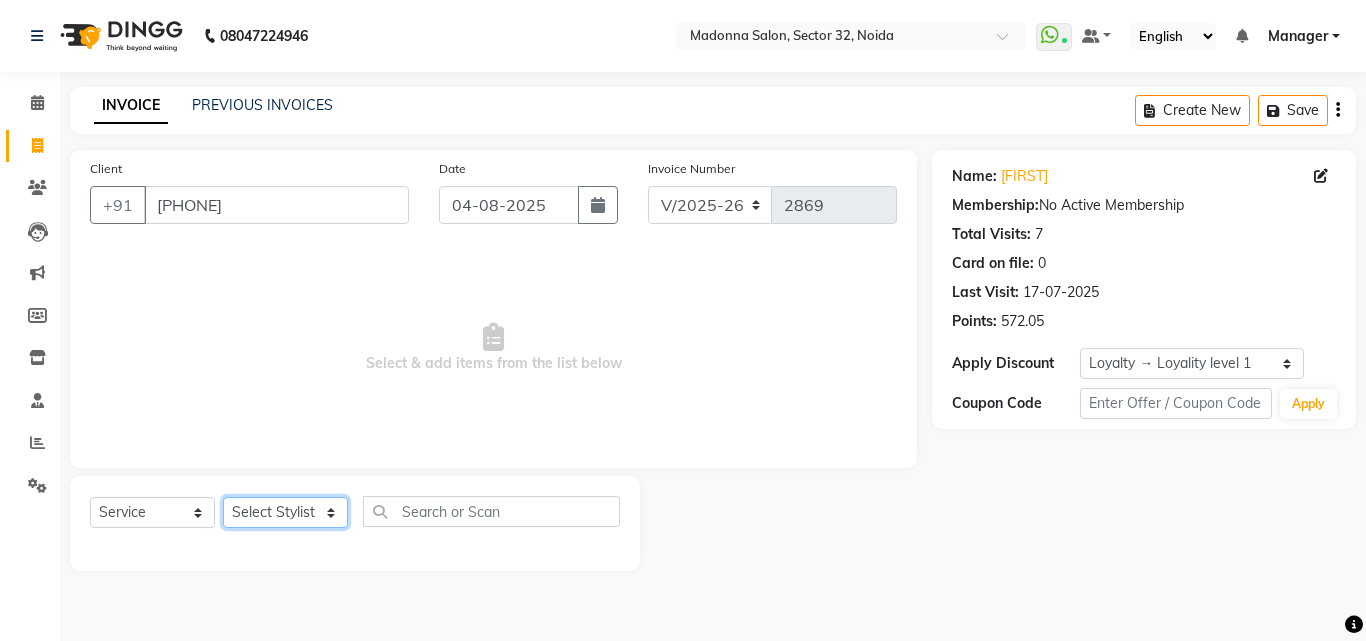 select on "61925" 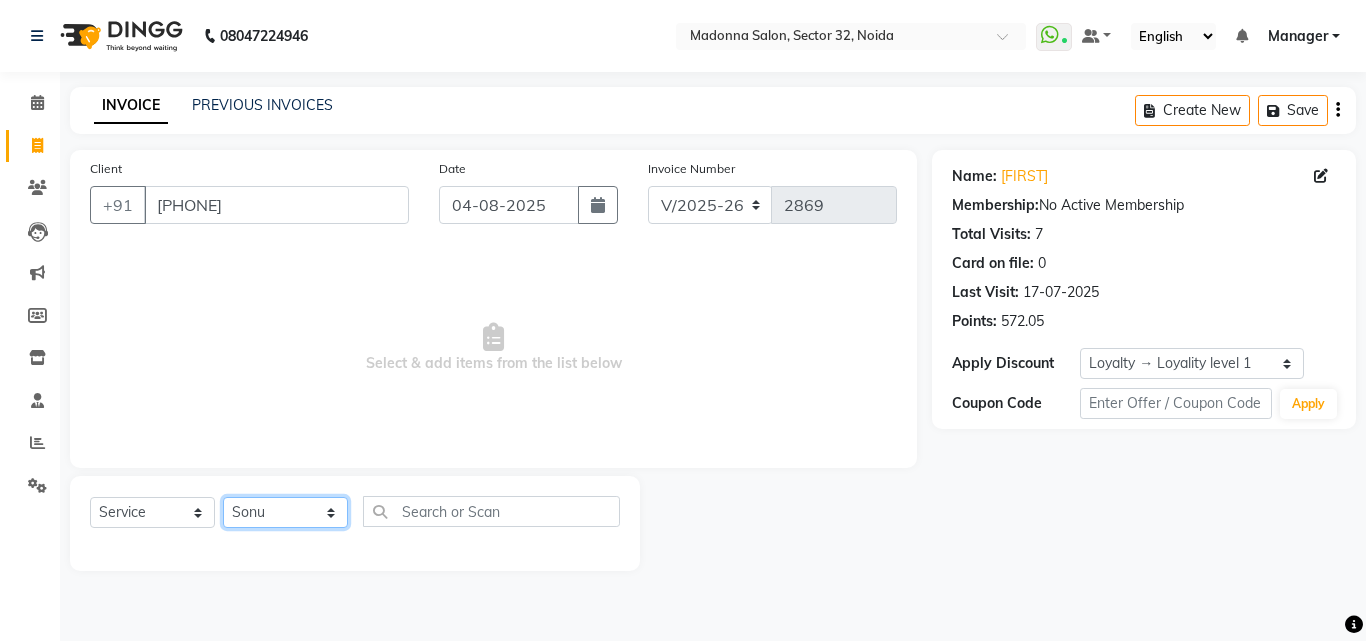 click on "Select Stylist Aayan Account  Ashu BHOLU Geeta Hanif JIYA SINGH Kiran LAXMAN PEDI Manager Mohit Naddy NAIL SWASTIKA Sajal Sameer Shahnawaj Sharukh Sonu VISHAL STYLIST" 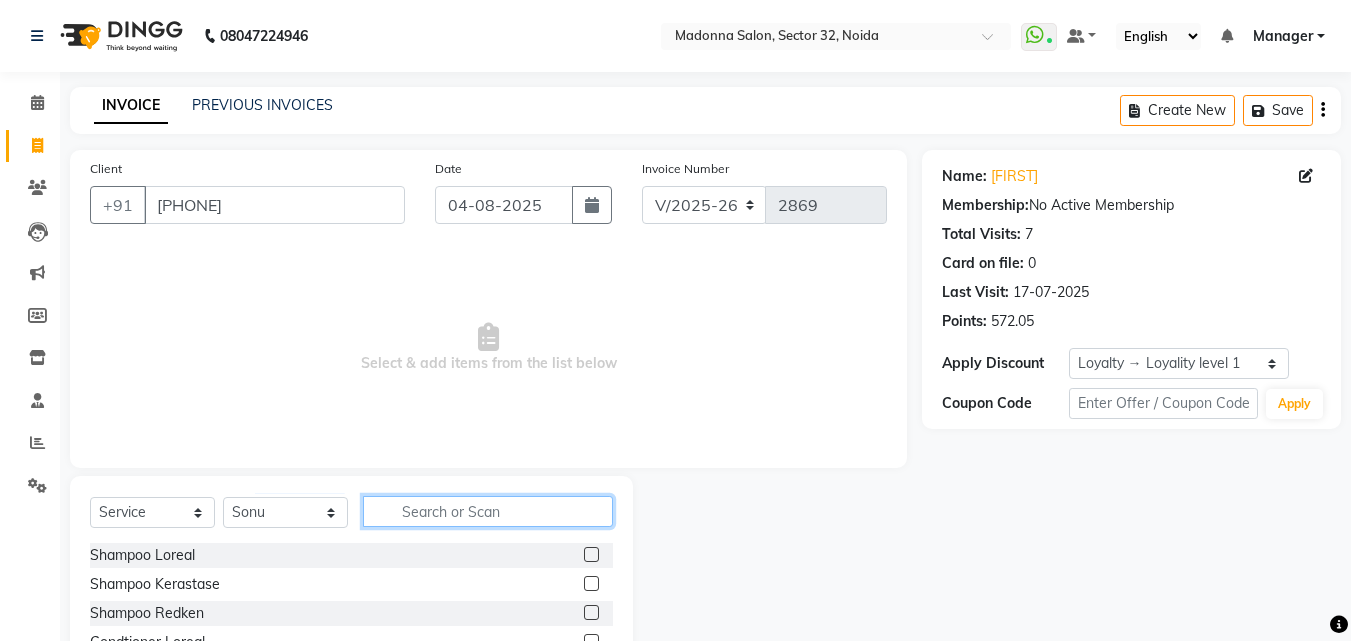click 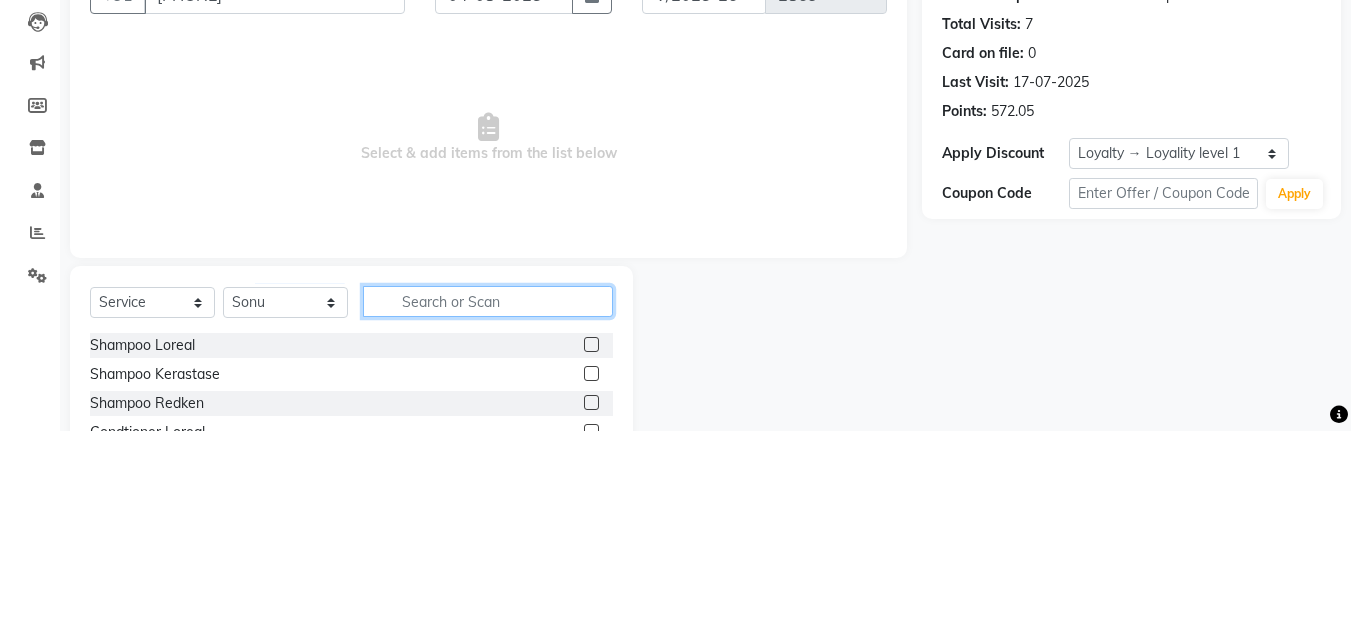 scroll, scrollTop: 48, scrollLeft: 0, axis: vertical 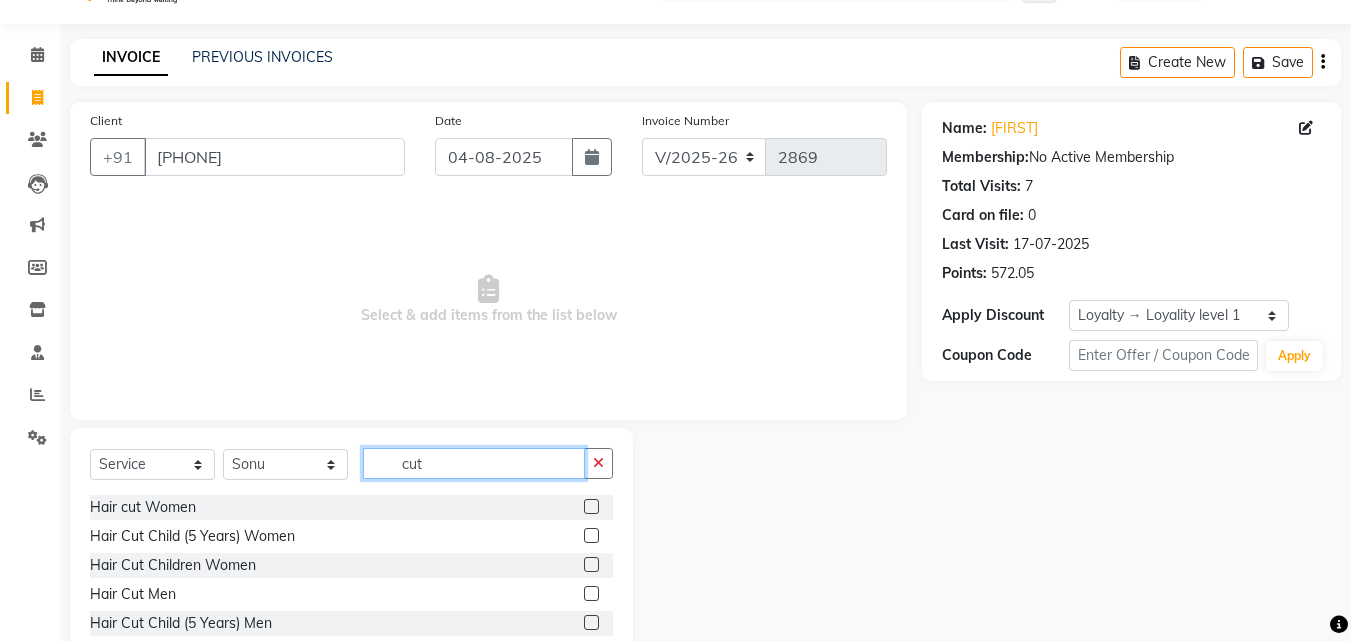 type on "cut" 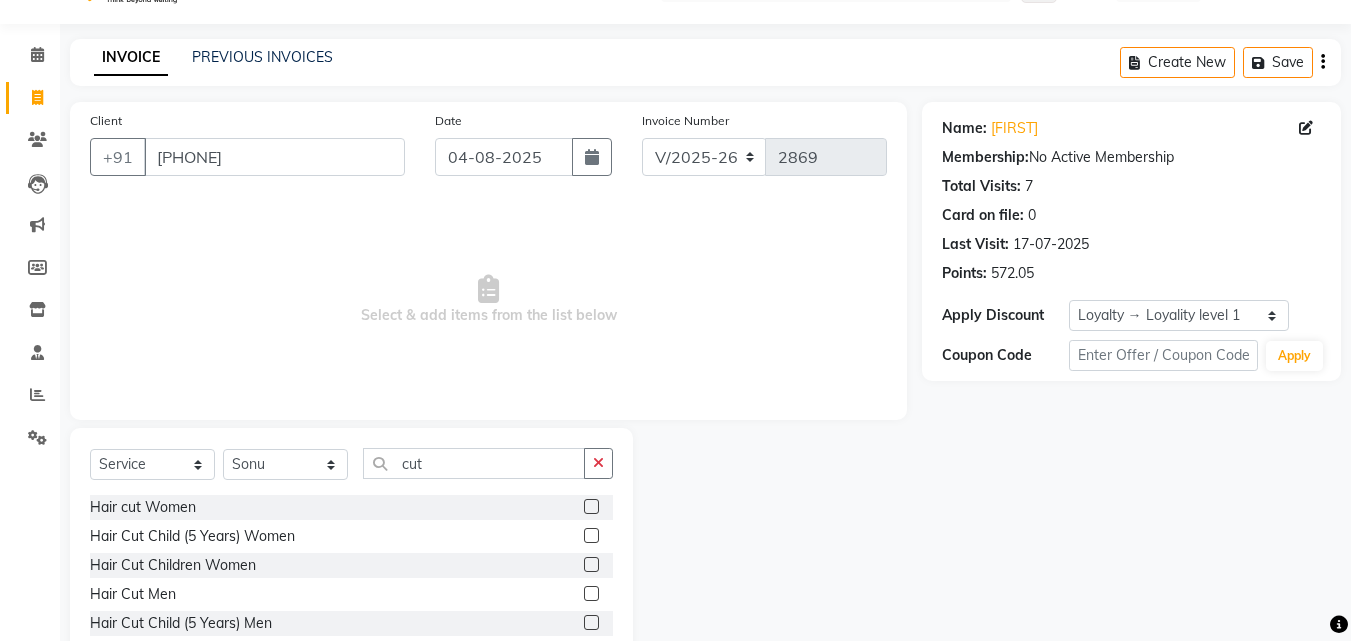click 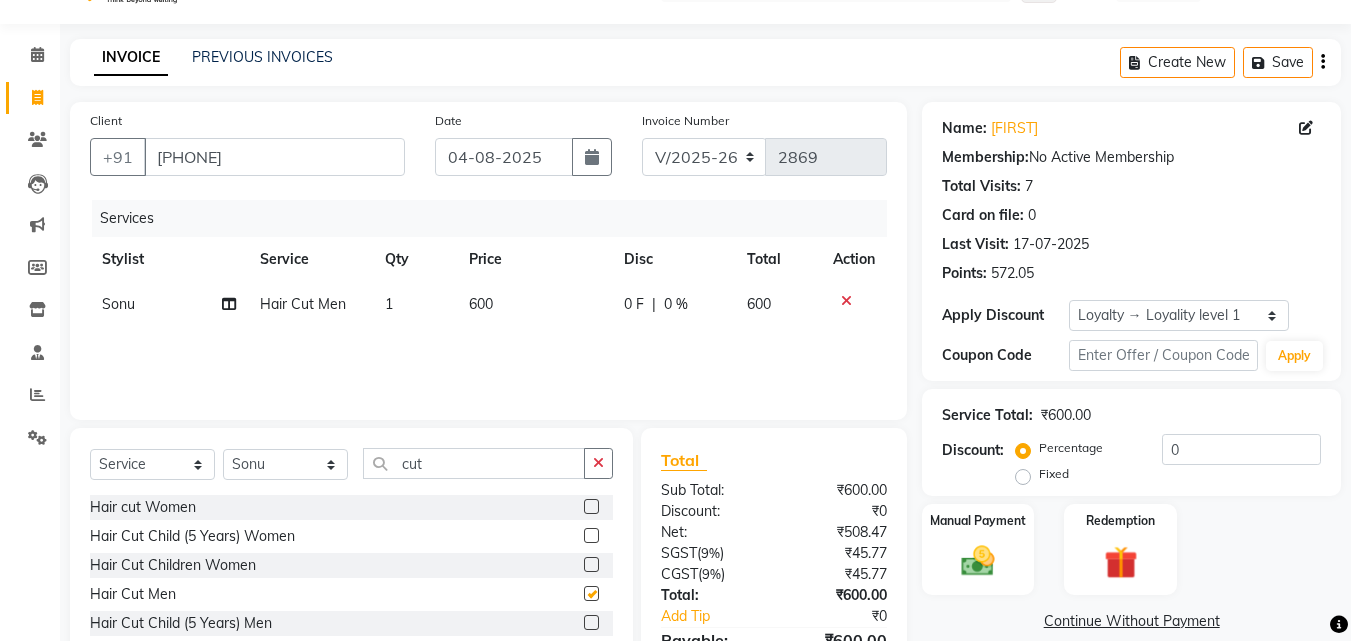 checkbox on "false" 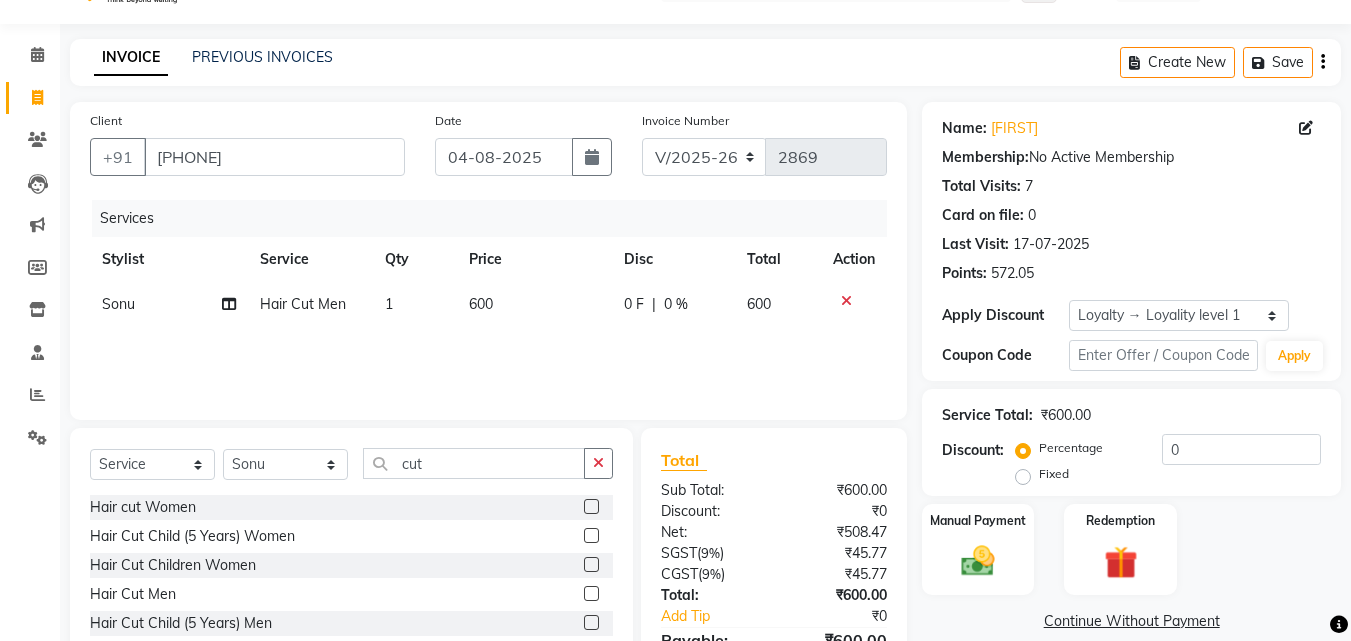 click 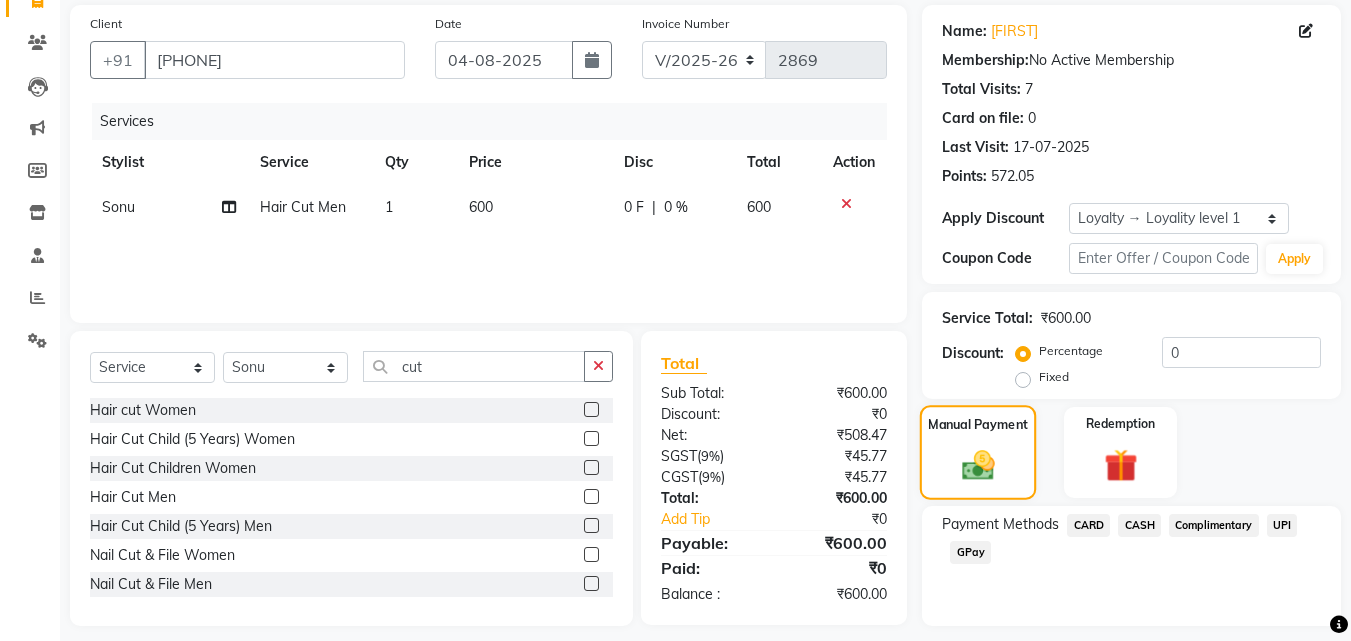 scroll, scrollTop: 201, scrollLeft: 0, axis: vertical 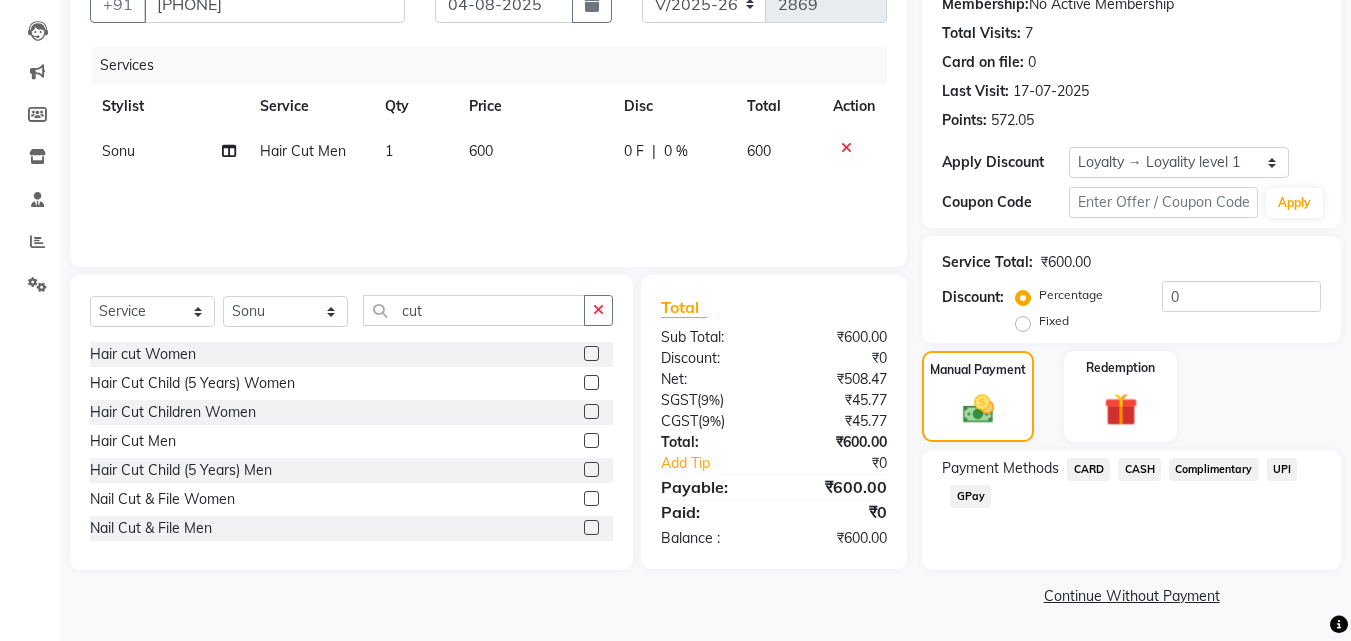 click on "GPay" 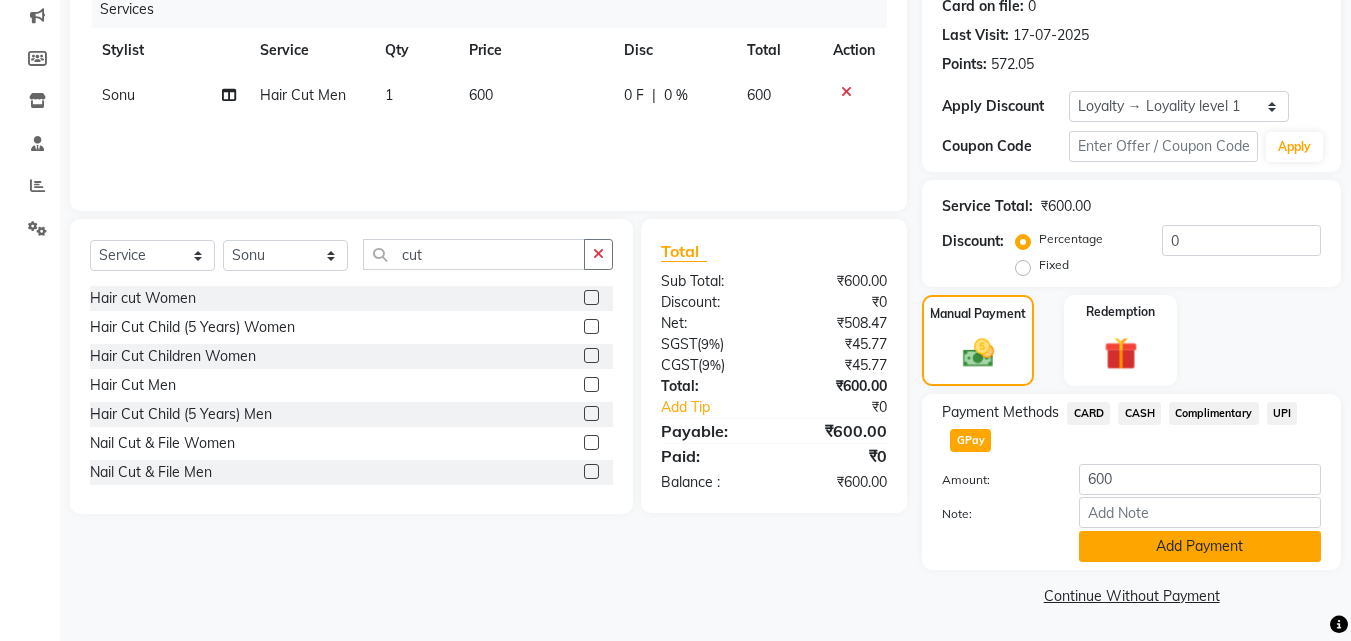 click on "Add Payment" 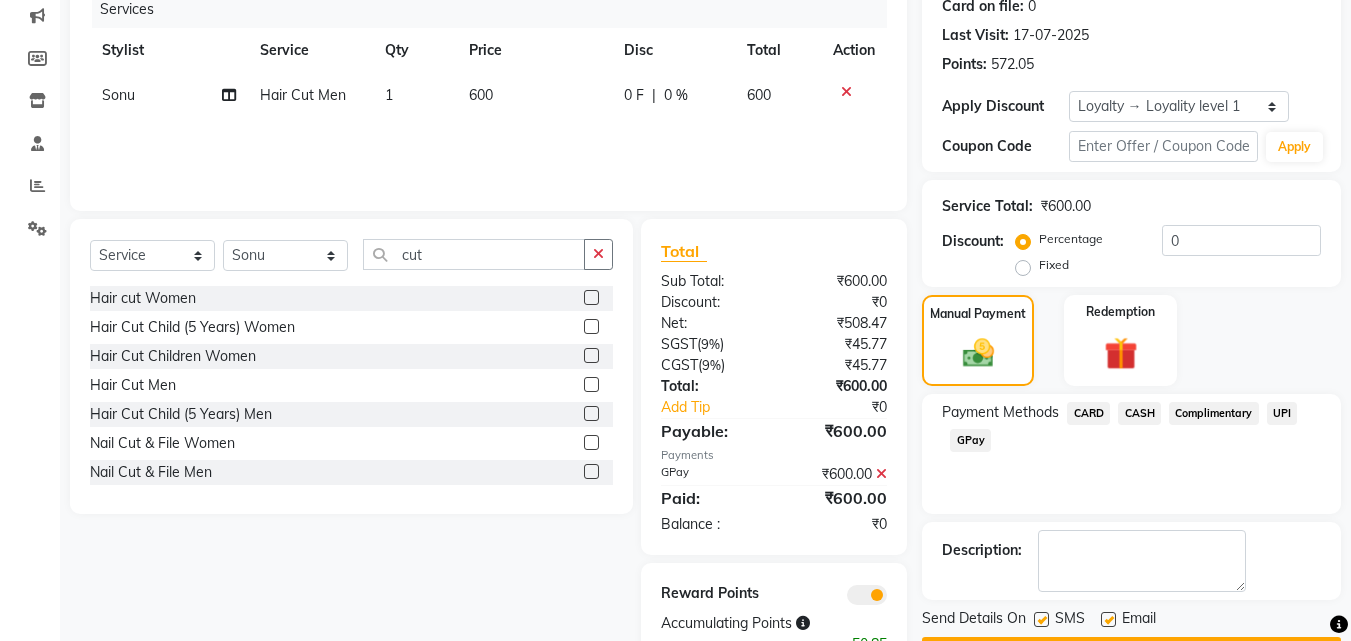scroll, scrollTop: 321, scrollLeft: 0, axis: vertical 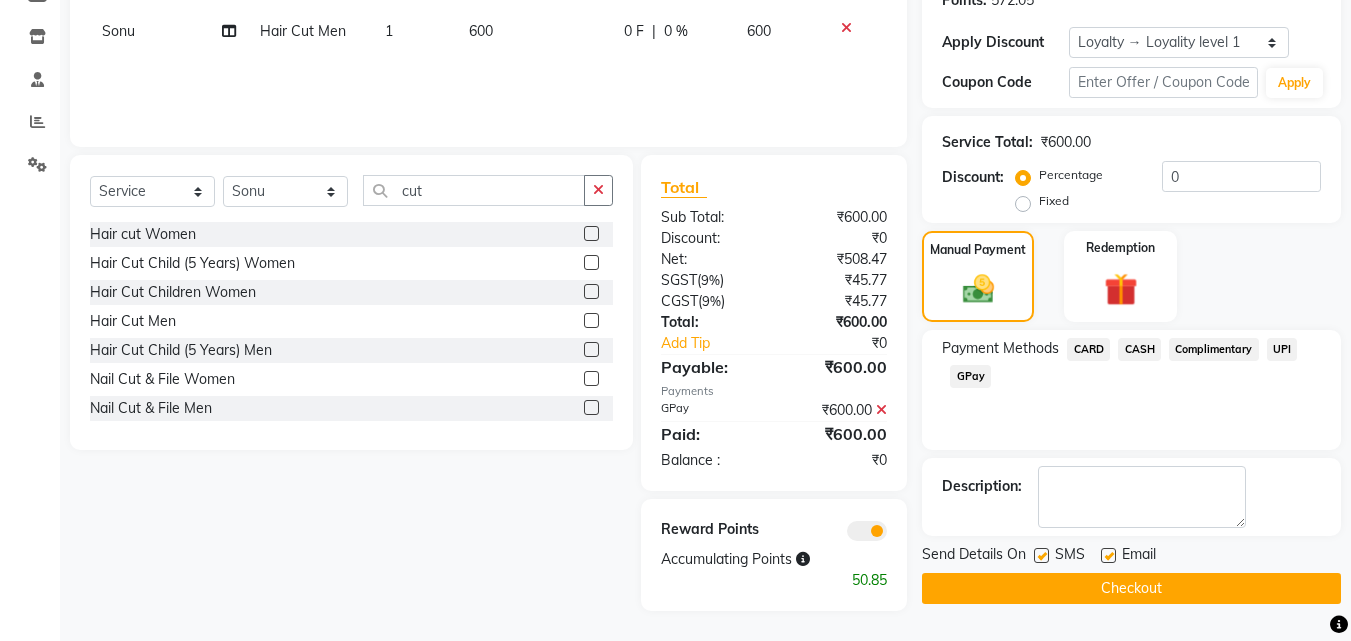 click on "Checkout" 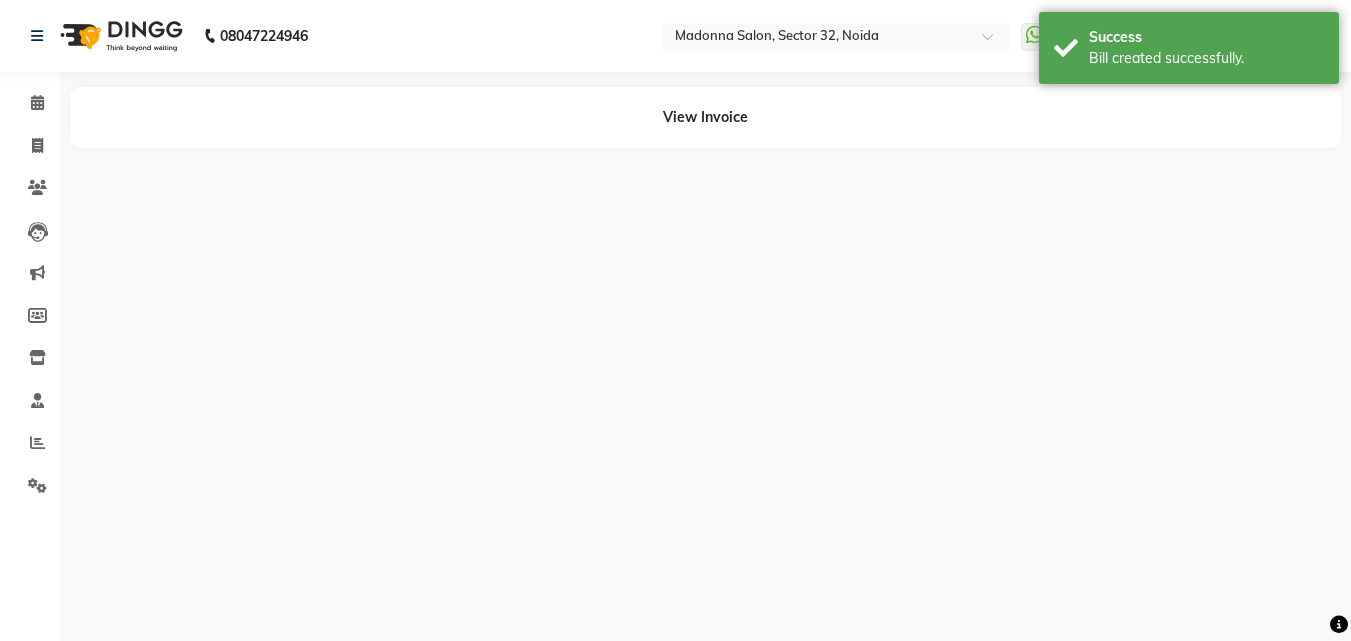 scroll, scrollTop: 0, scrollLeft: 0, axis: both 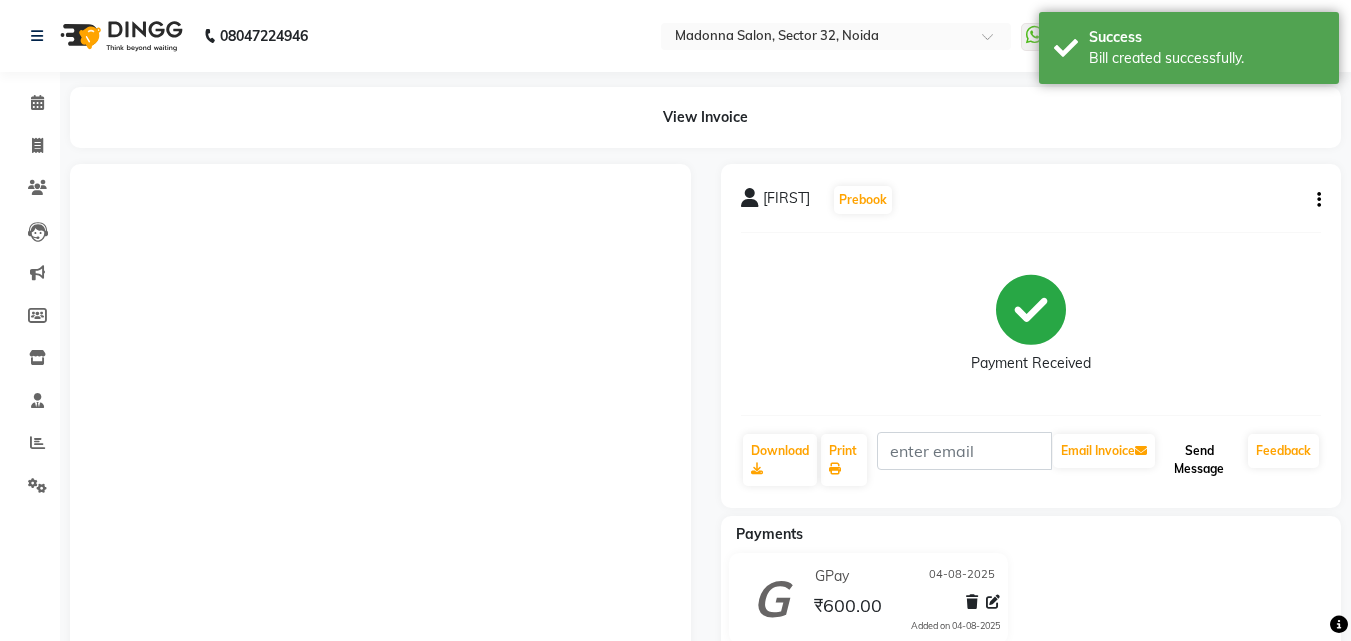 click on "Send Message" 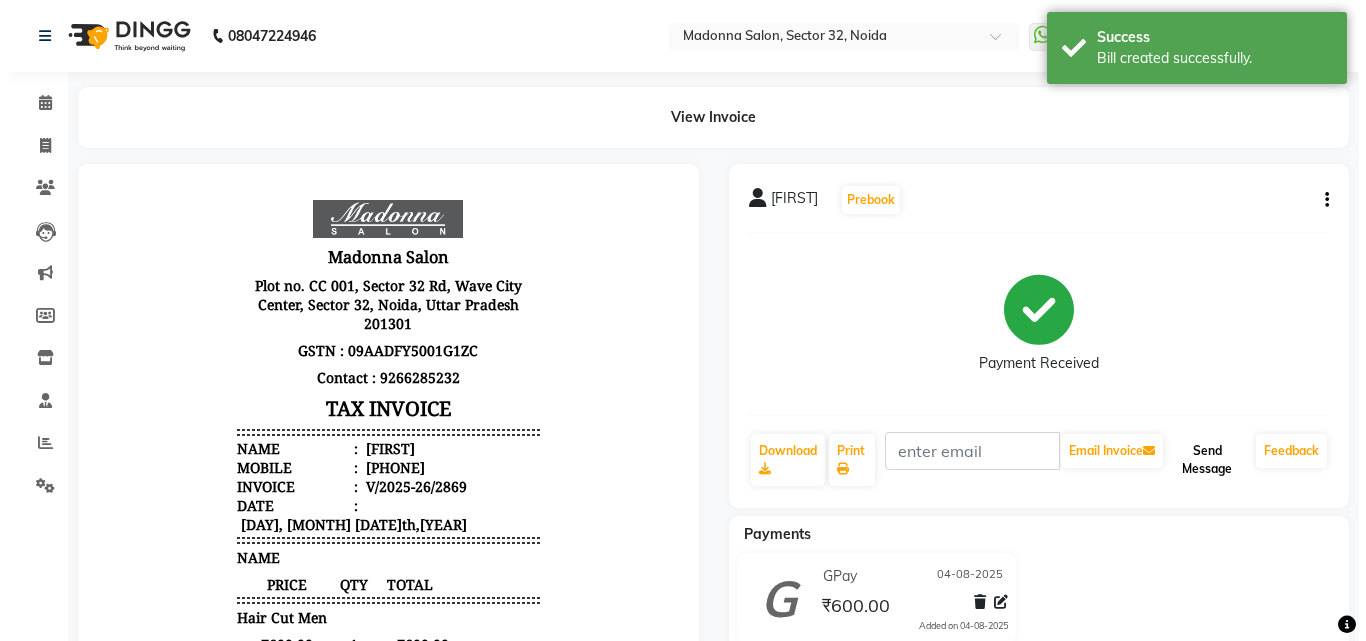 scroll, scrollTop: 0, scrollLeft: 0, axis: both 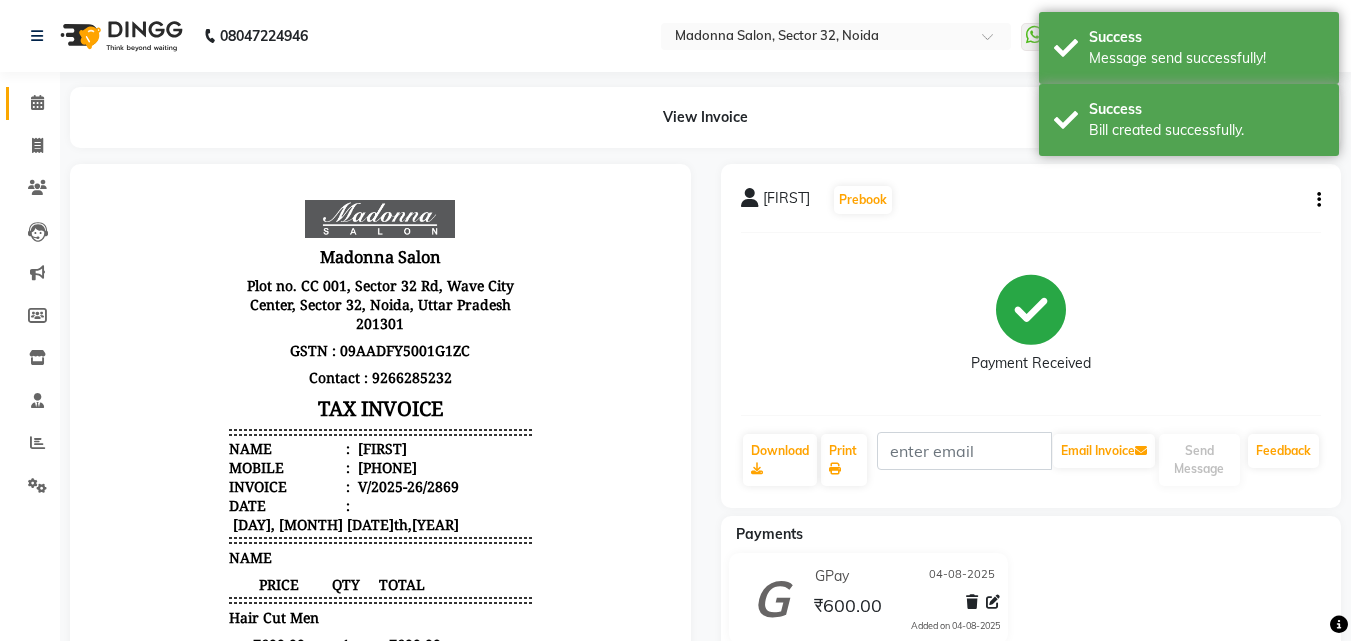 click 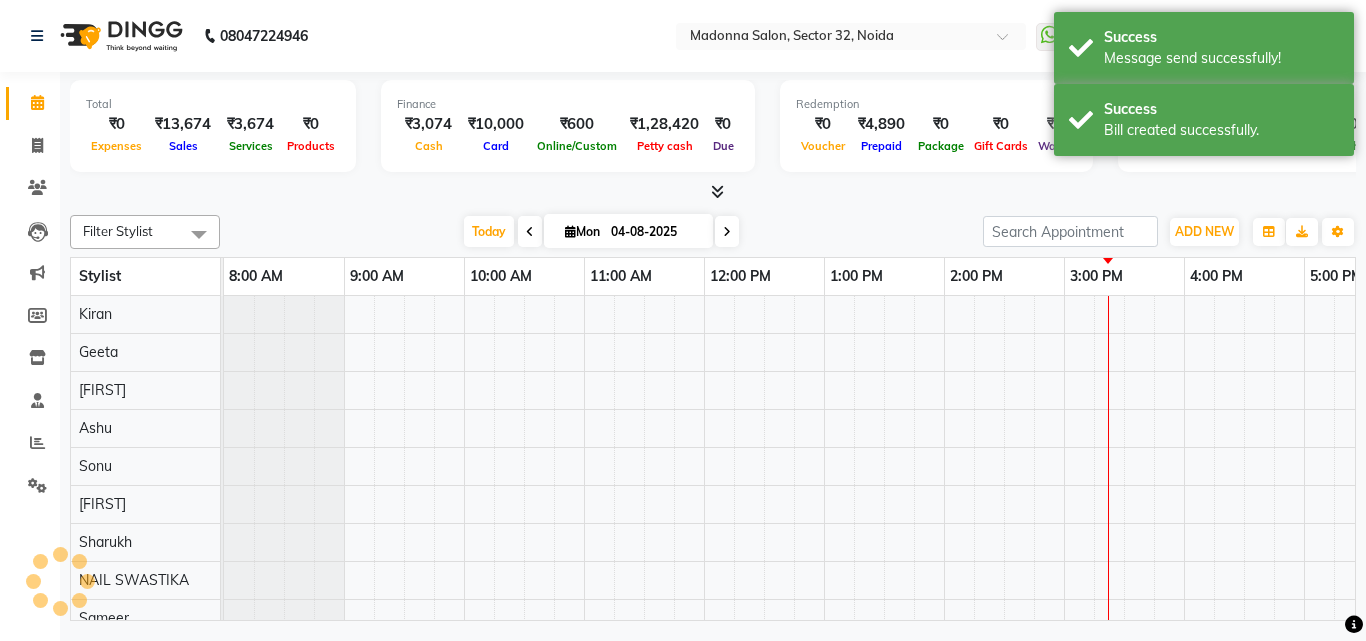 scroll, scrollTop: 0, scrollLeft: 0, axis: both 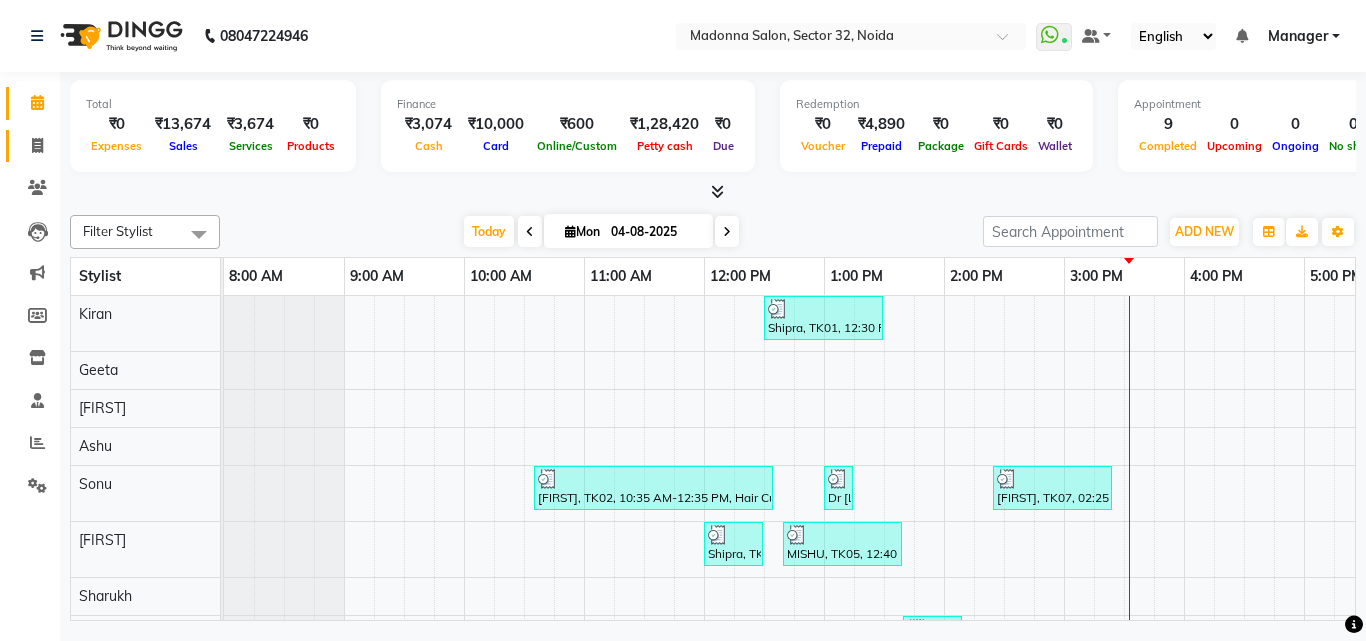 click 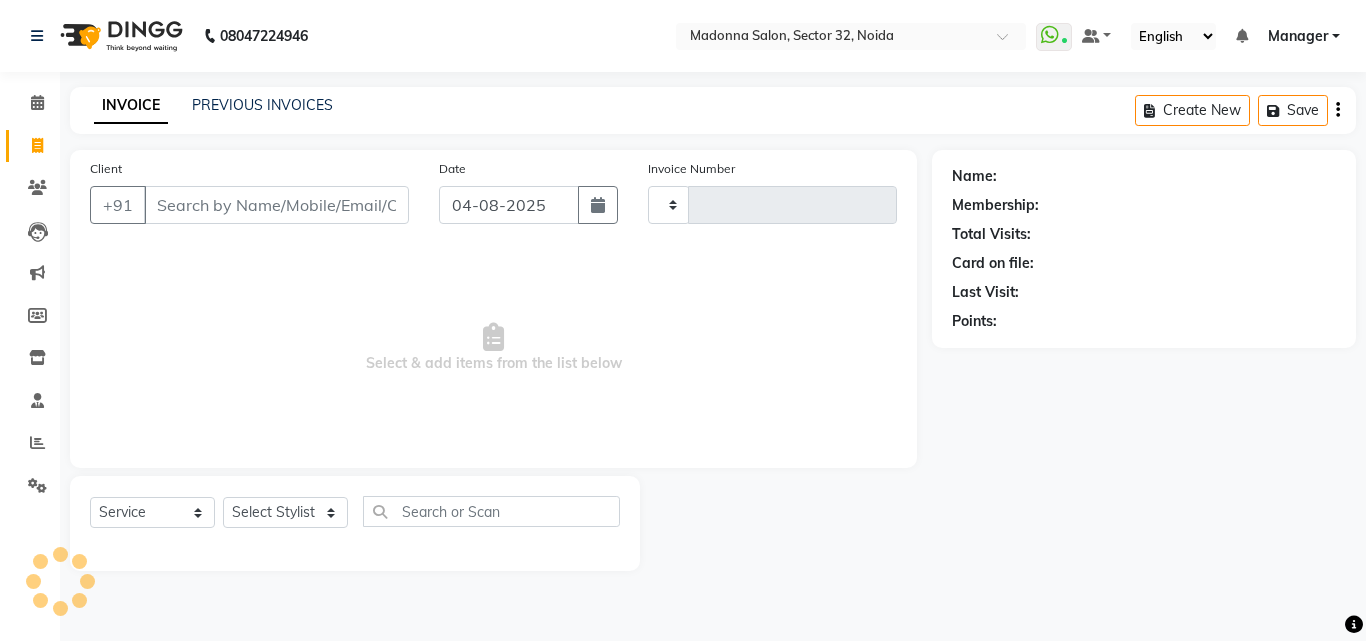 click on "Client" at bounding box center (276, 205) 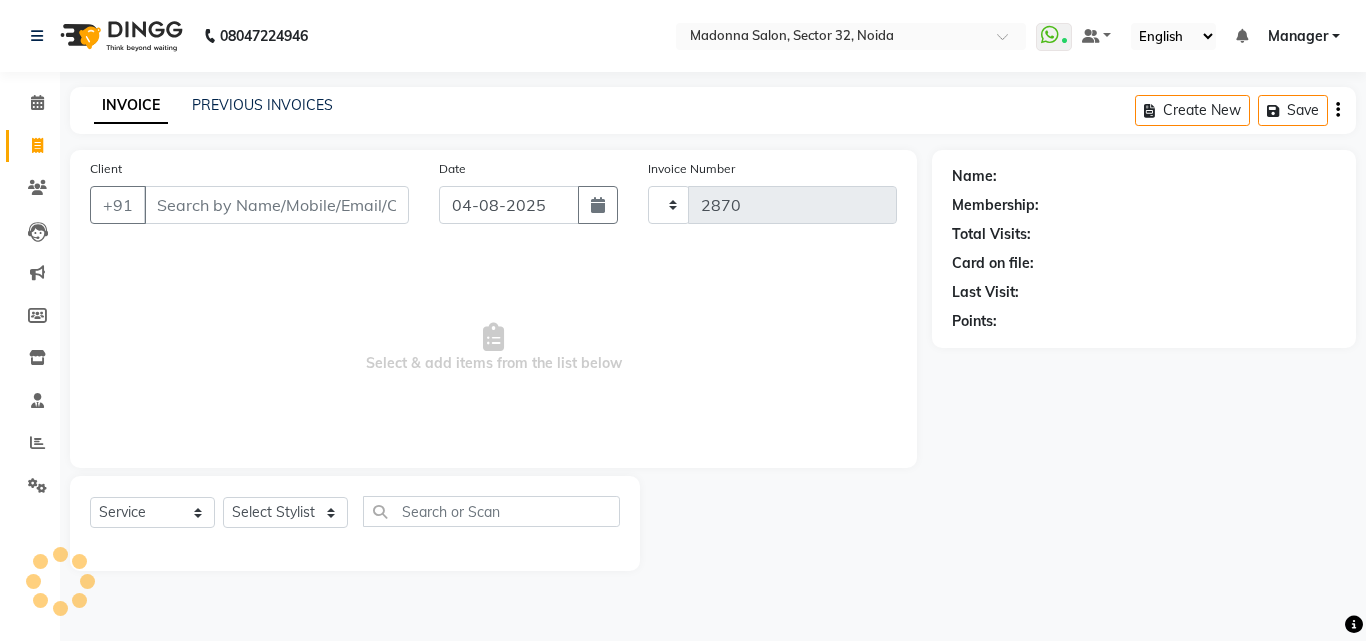 select on "7229" 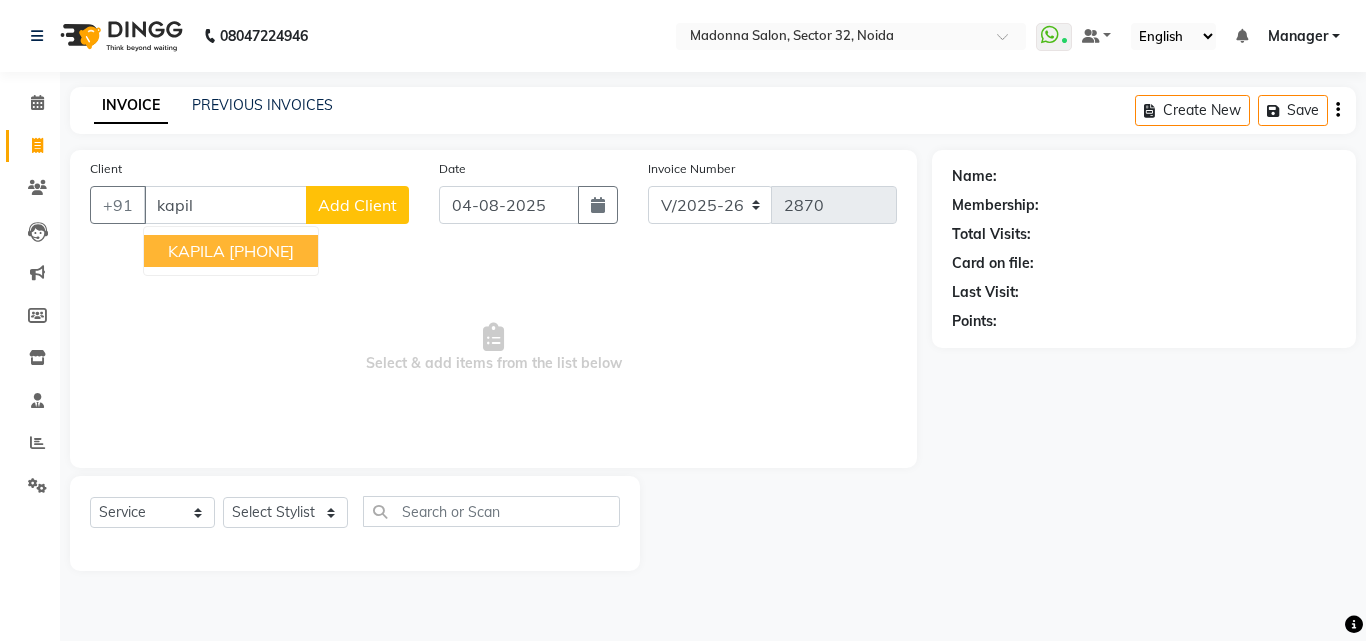 click on "[PHONE]" at bounding box center (261, 251) 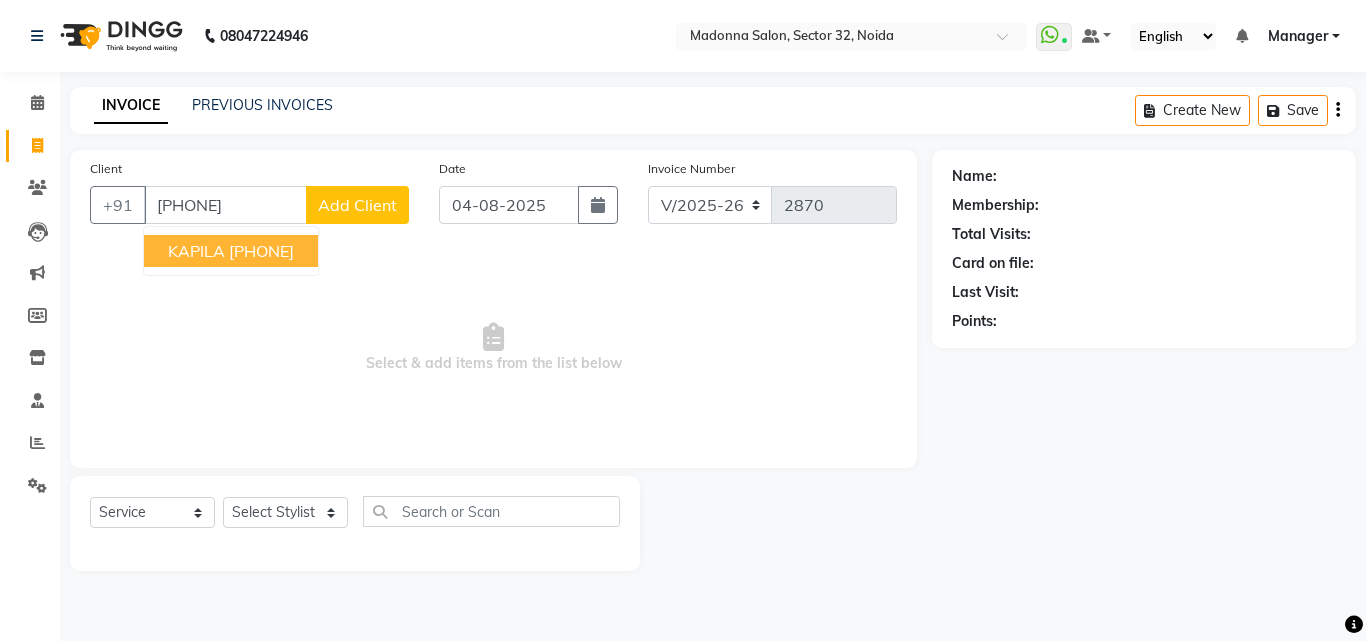 type on "[PHONE]" 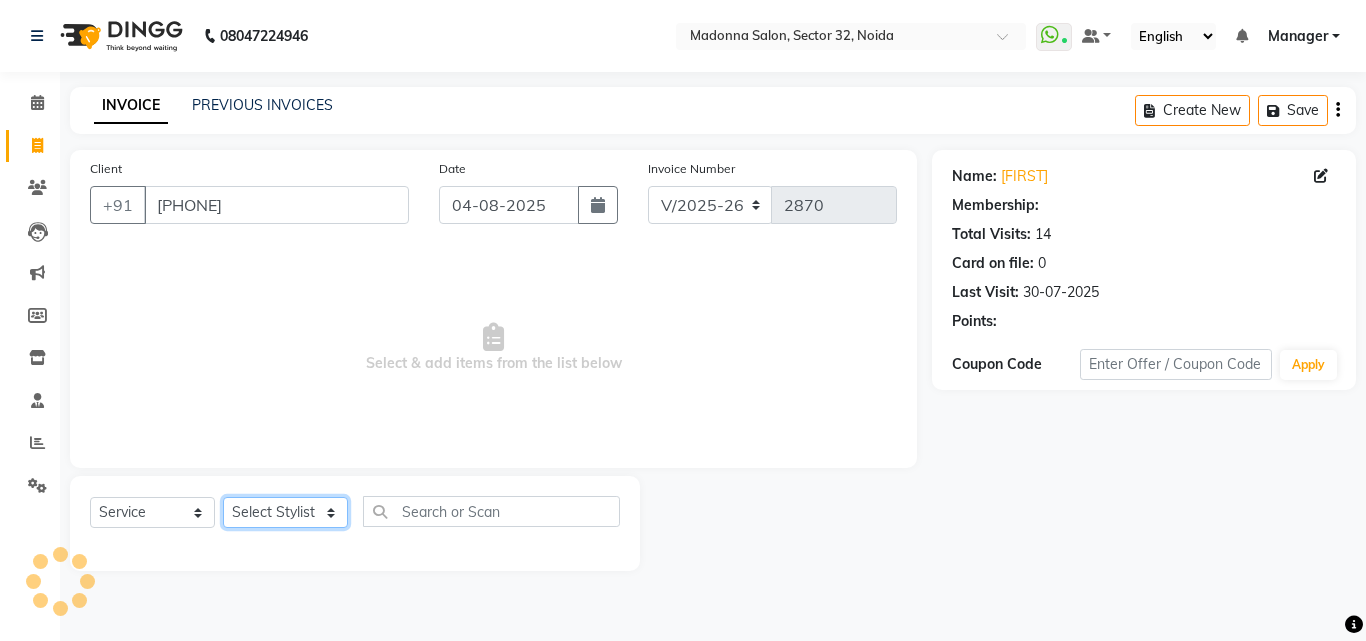 click on "Select Stylist Aayan Account  Ashu BHOLU Geeta Hanif JIYA SINGH Kiran LAXMAN PEDI Manager Mohit Naddy NAIL SWASTIKA Sajal Sameer Shahnawaj Sharukh Sonu VISHAL STYLIST" 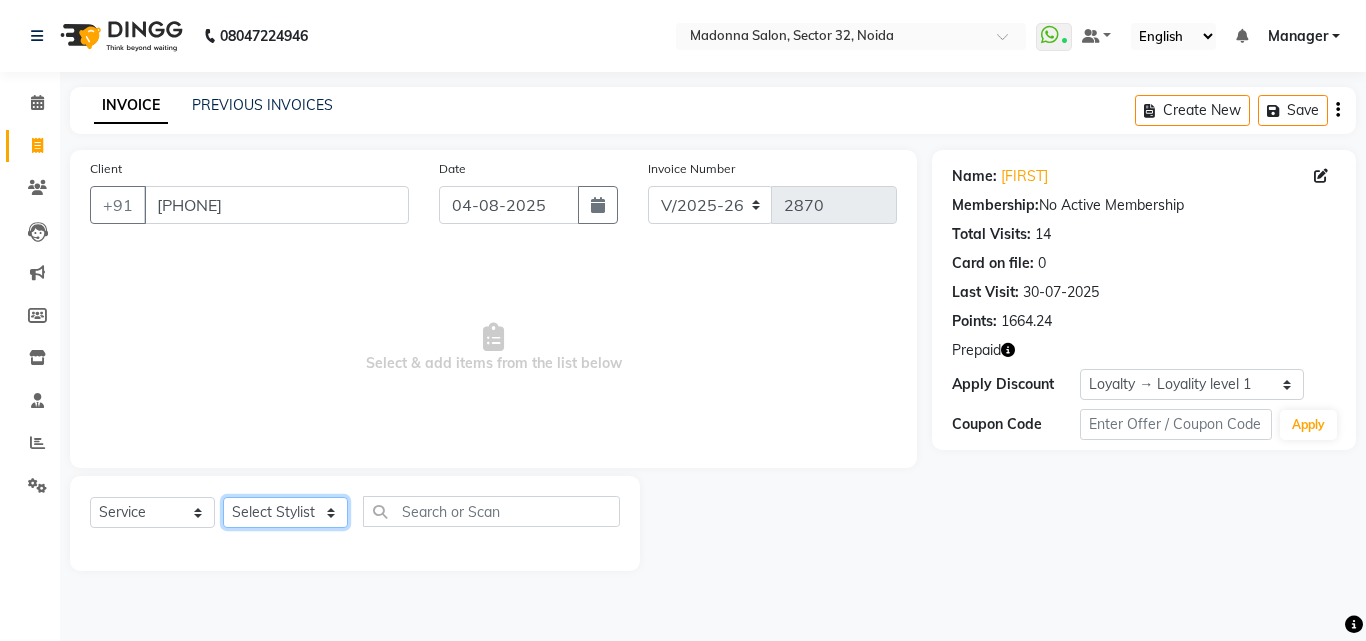 select on "67084" 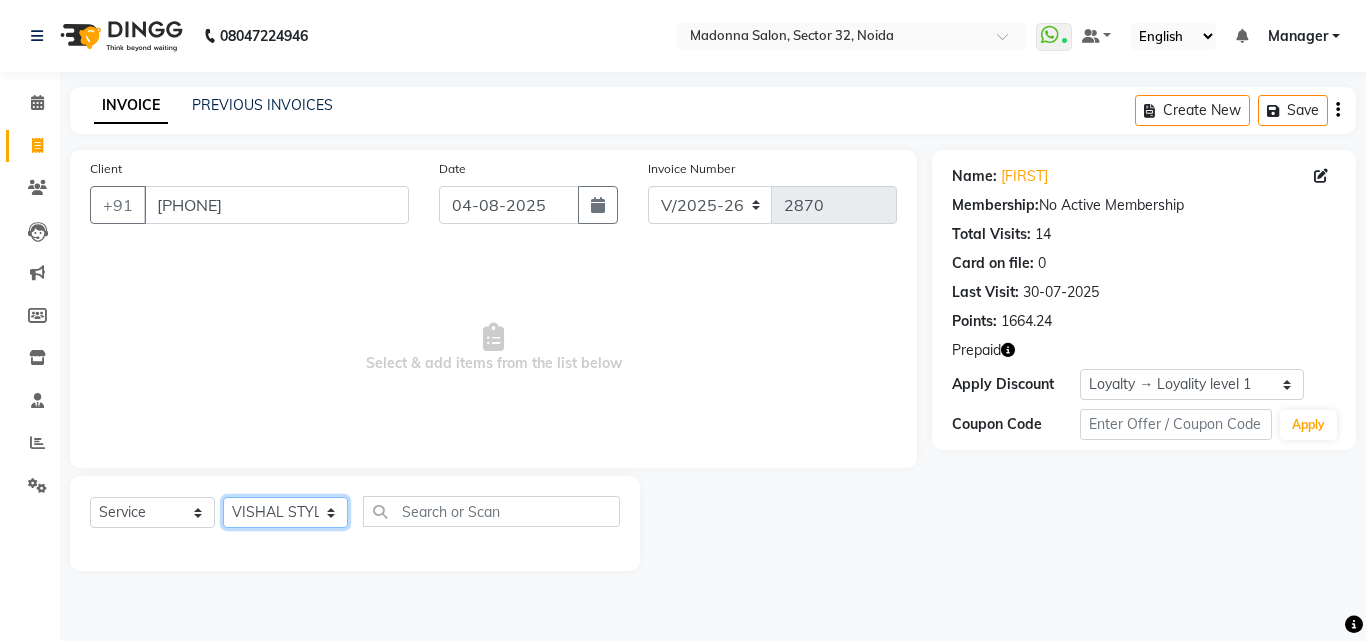 click on "Select Stylist Aayan Account  Ashu BHOLU Geeta Hanif JIYA SINGH Kiran LAXMAN PEDI Manager Mohit Naddy NAIL SWASTIKA Sajal Sameer Shahnawaj Sharukh Sonu VISHAL STYLIST" 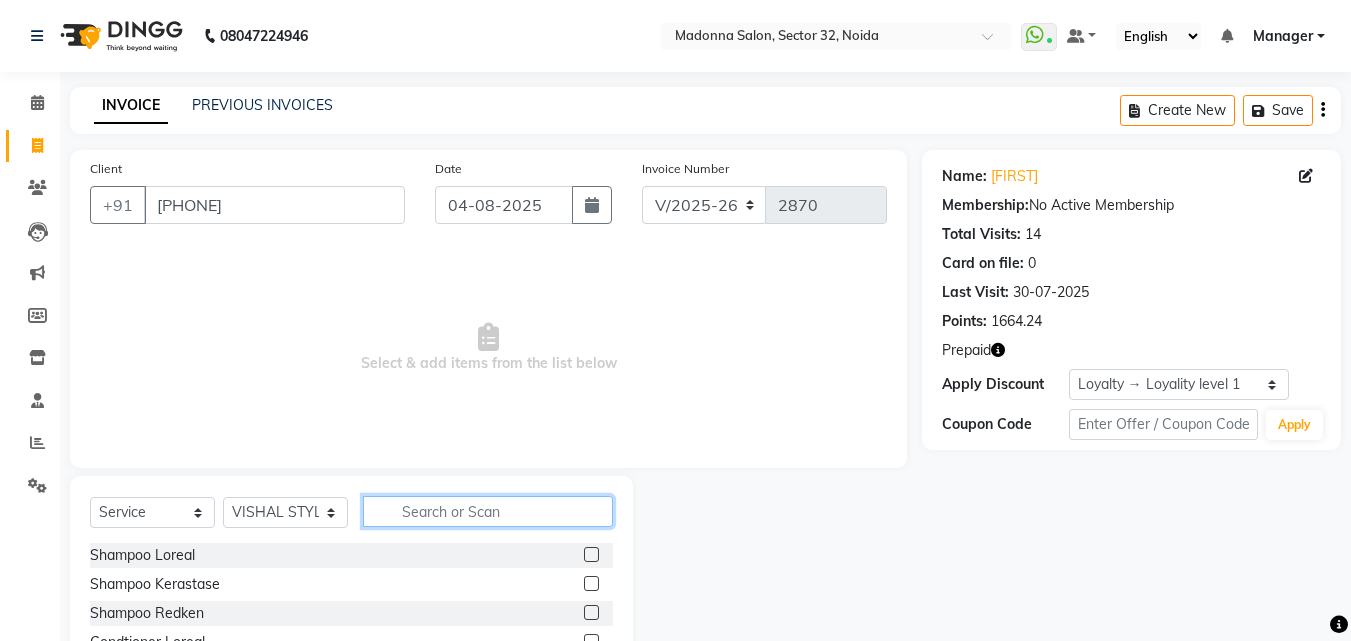 click 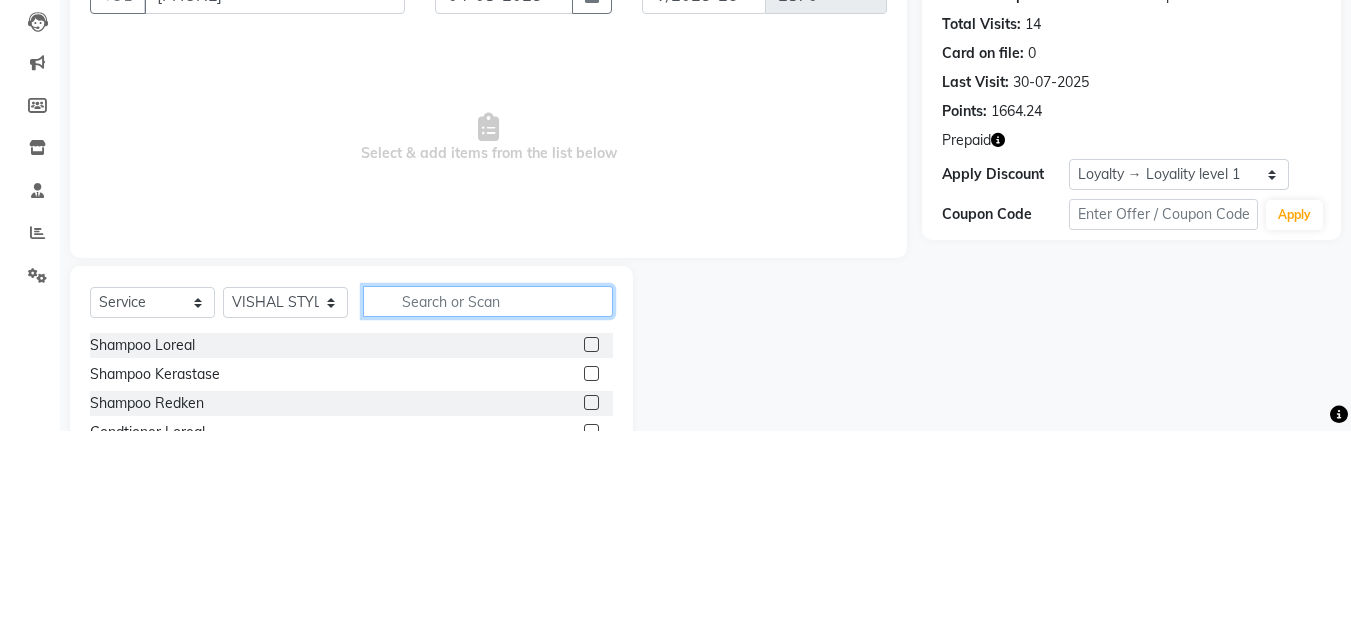 scroll, scrollTop: 48, scrollLeft: 0, axis: vertical 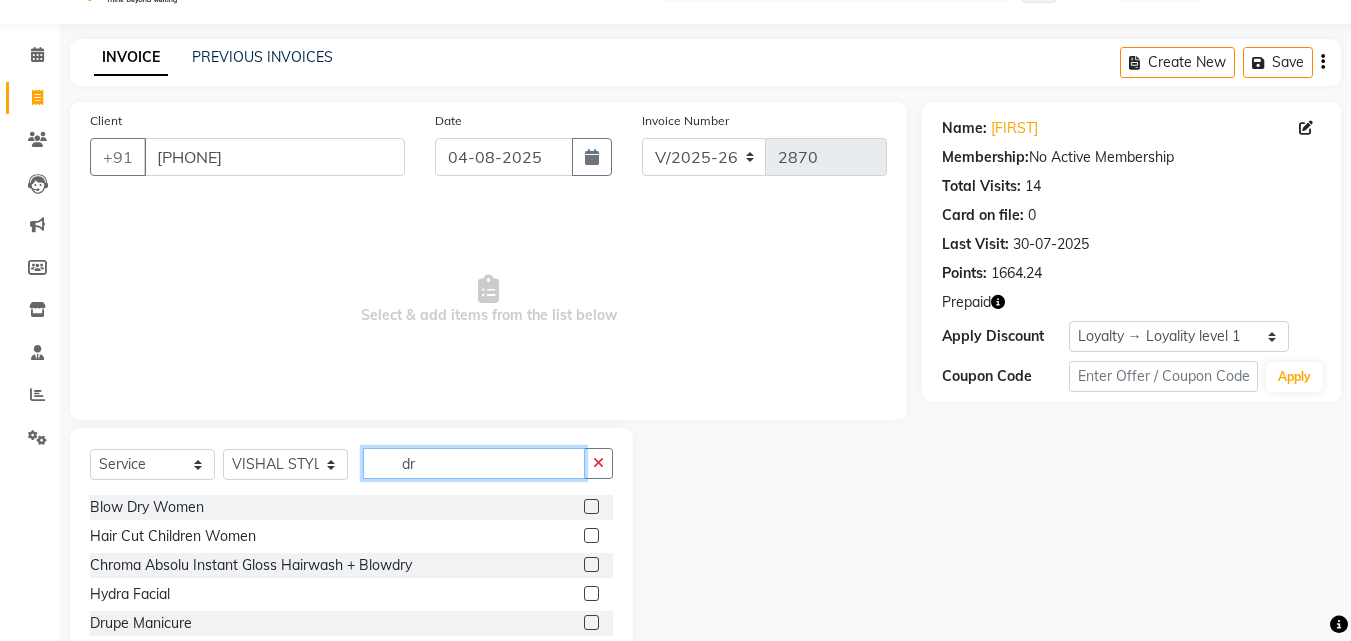 type on "dr" 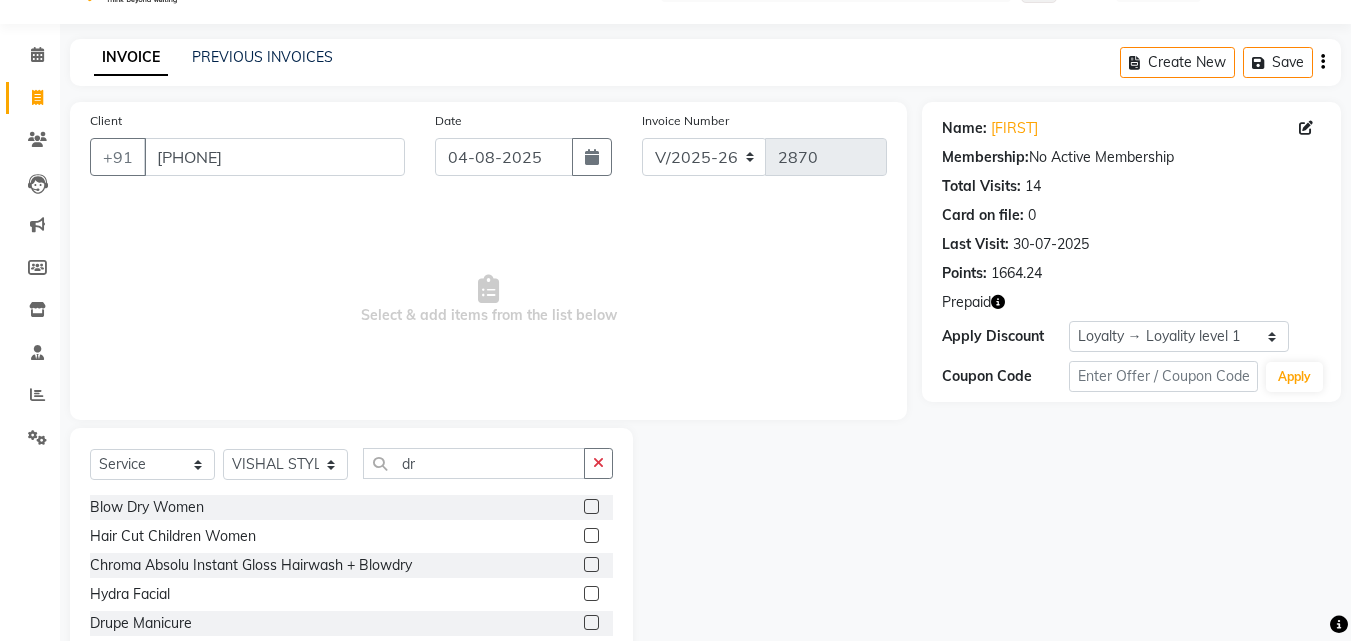 click 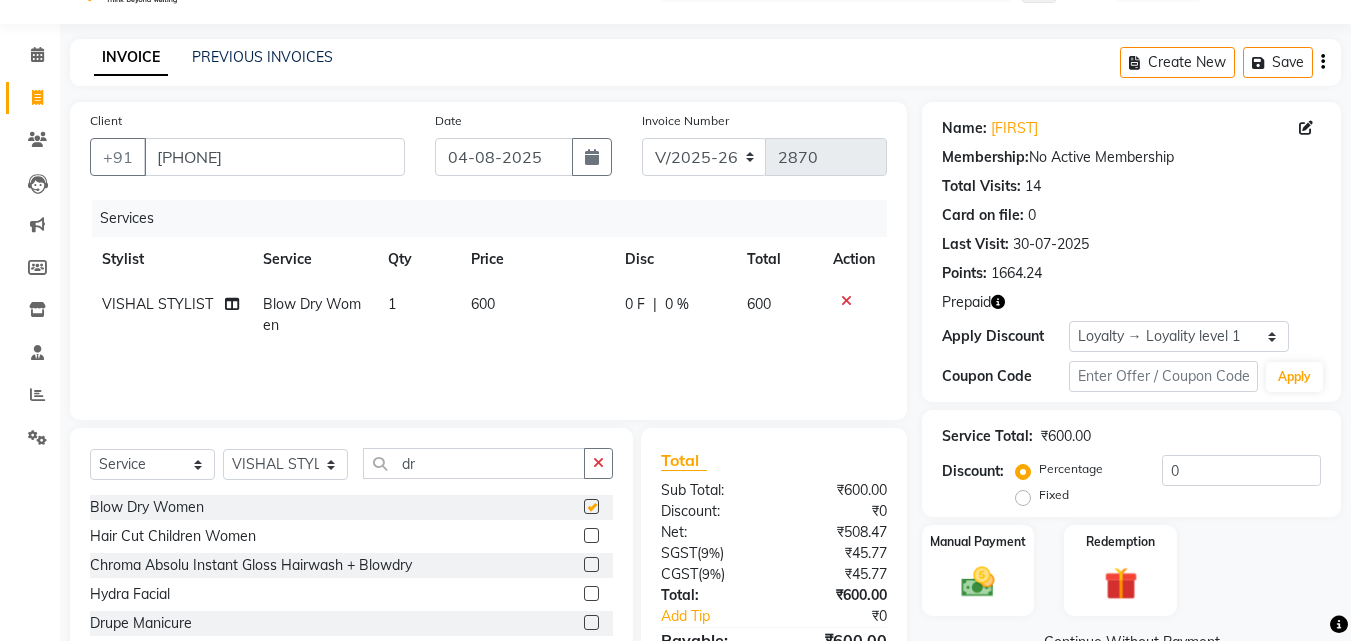 checkbox on "false" 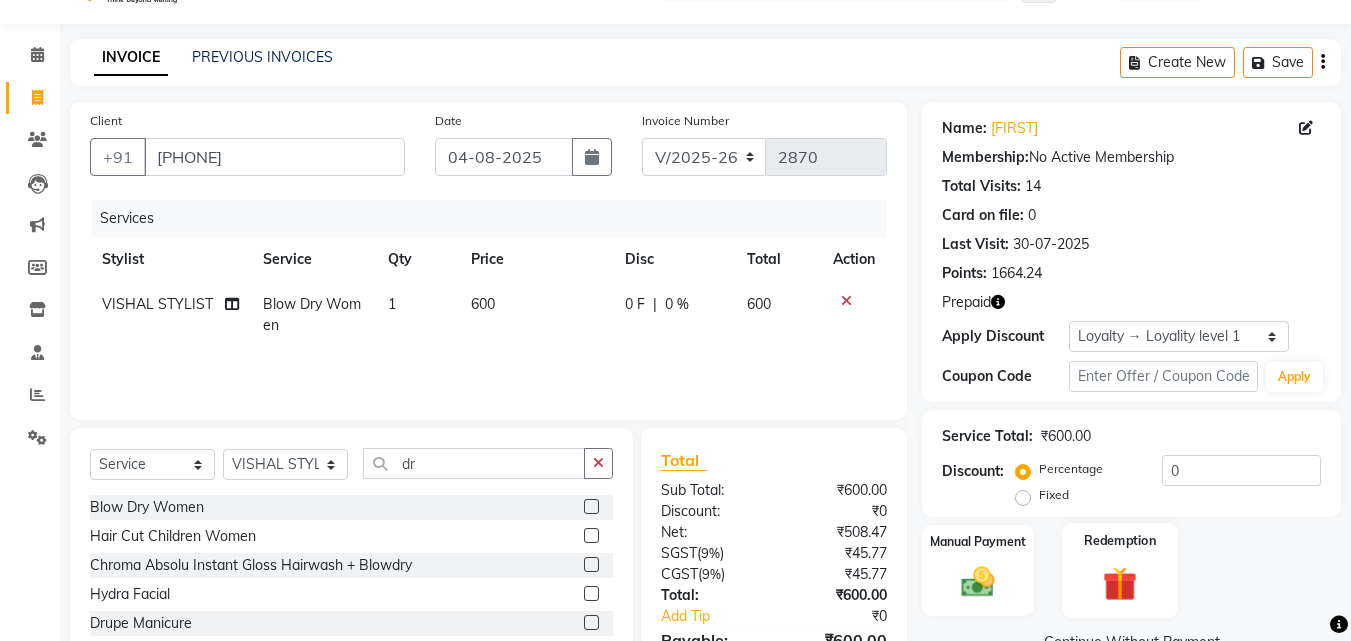 click 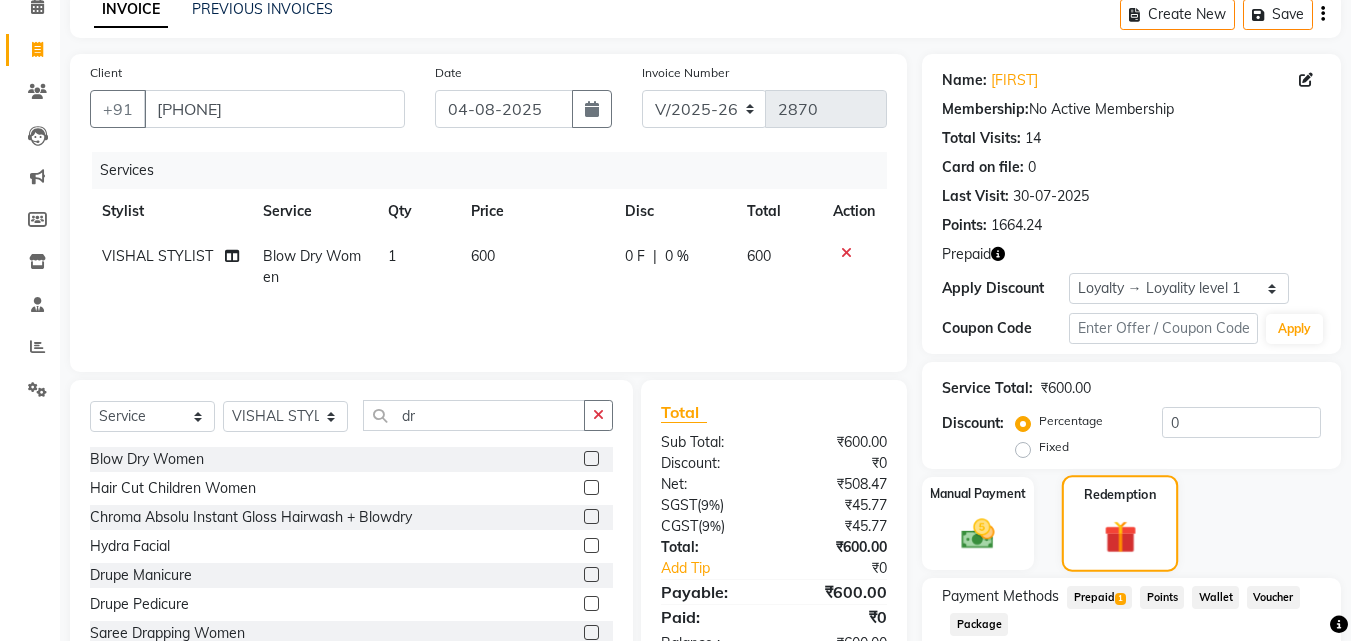 scroll, scrollTop: 224, scrollLeft: 0, axis: vertical 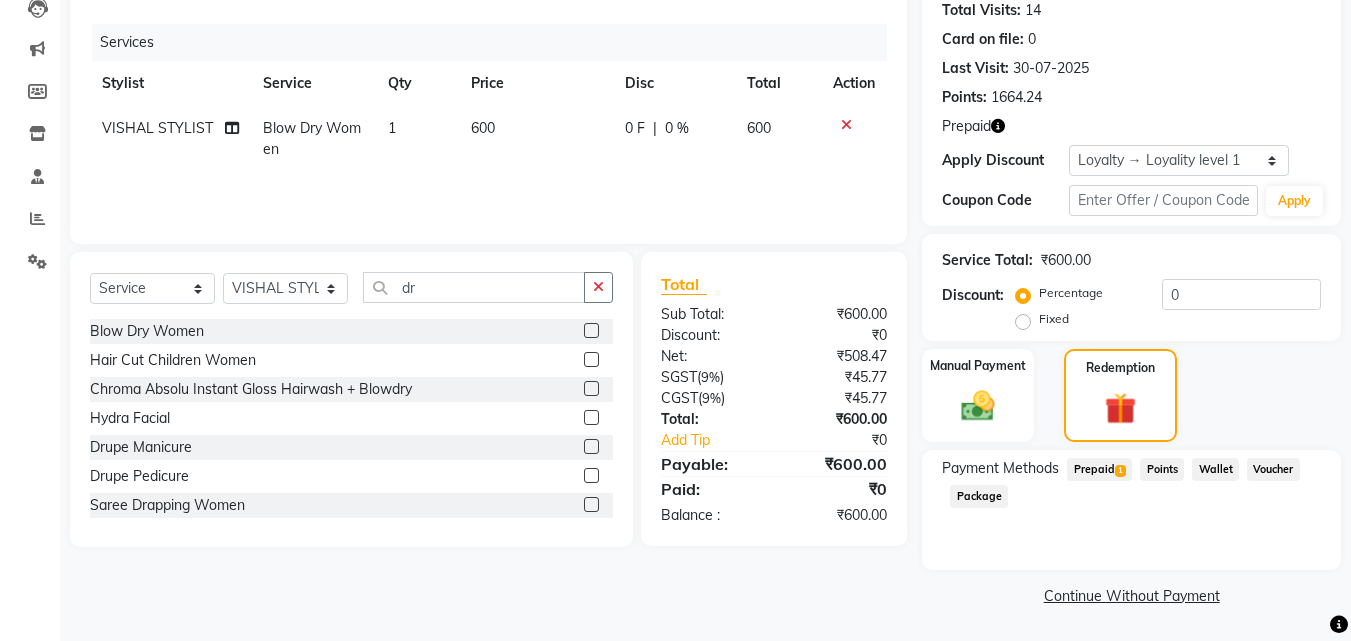 click on "Prepaid  1" 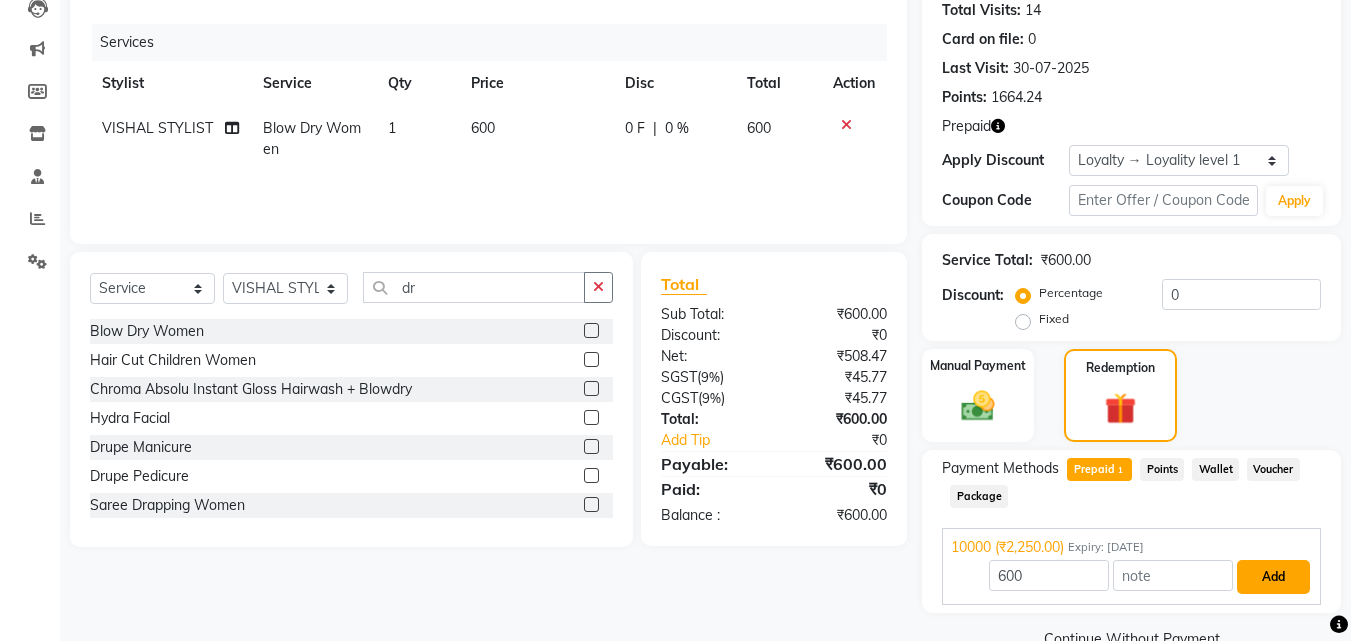 click on "Add" at bounding box center (1273, 577) 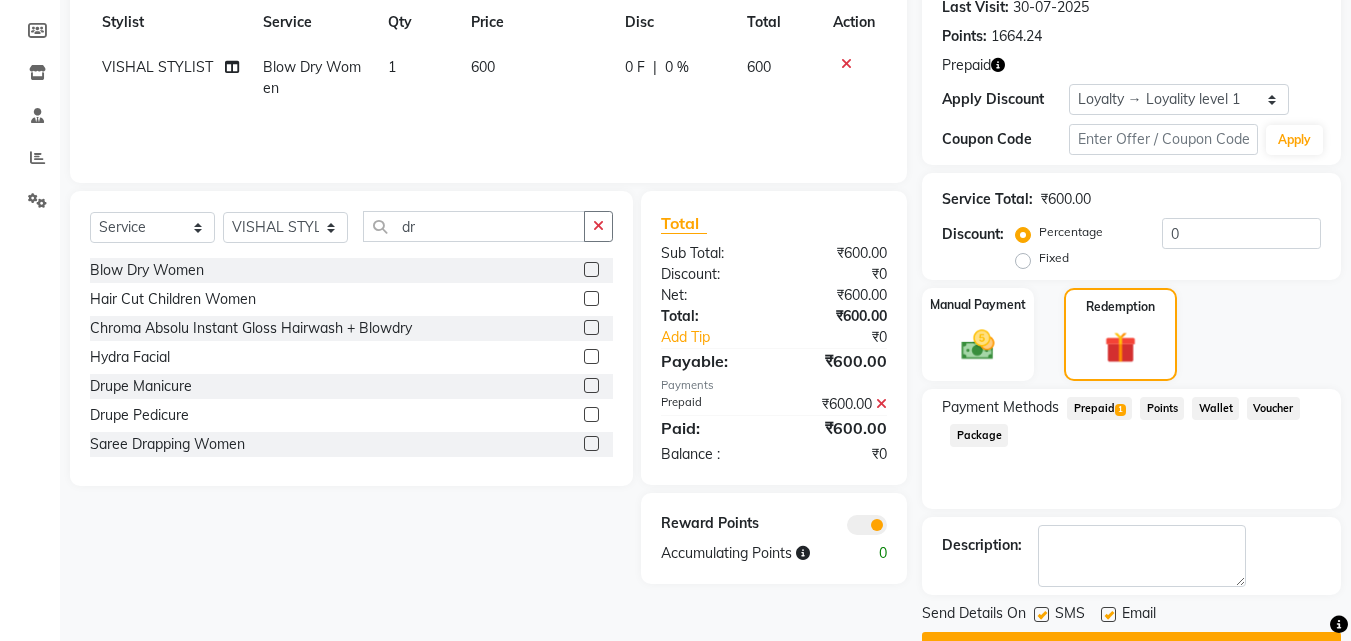 scroll, scrollTop: 337, scrollLeft: 0, axis: vertical 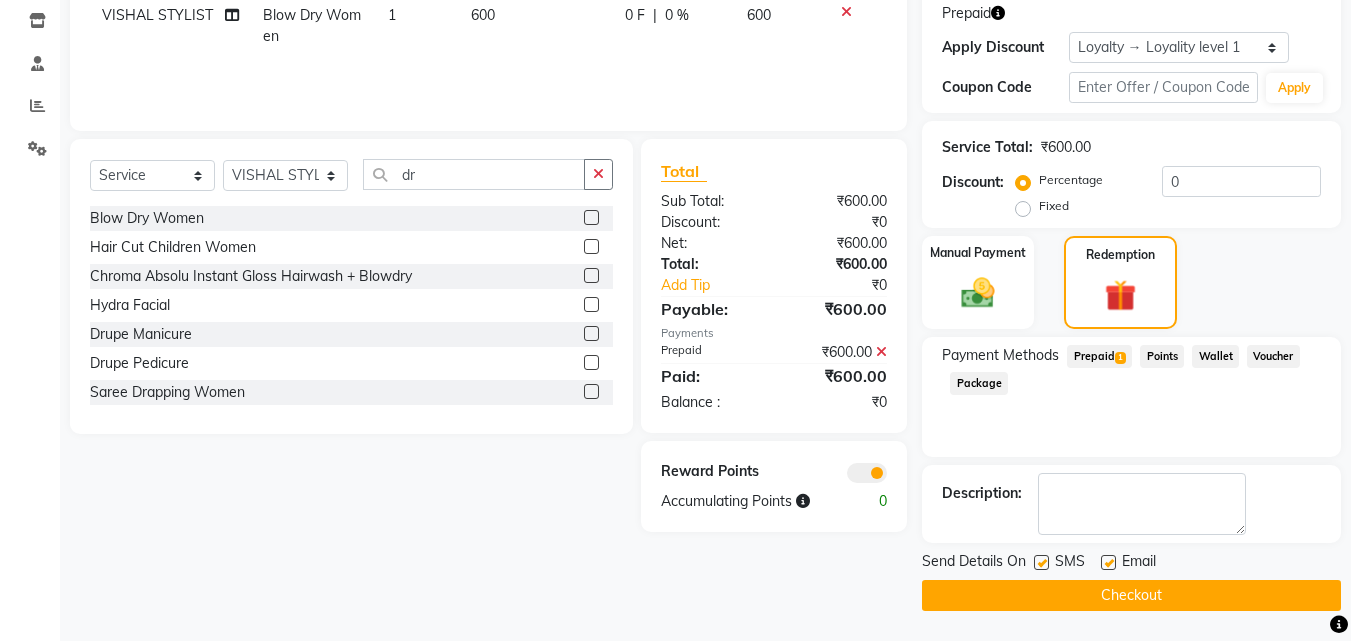 click on "Checkout" 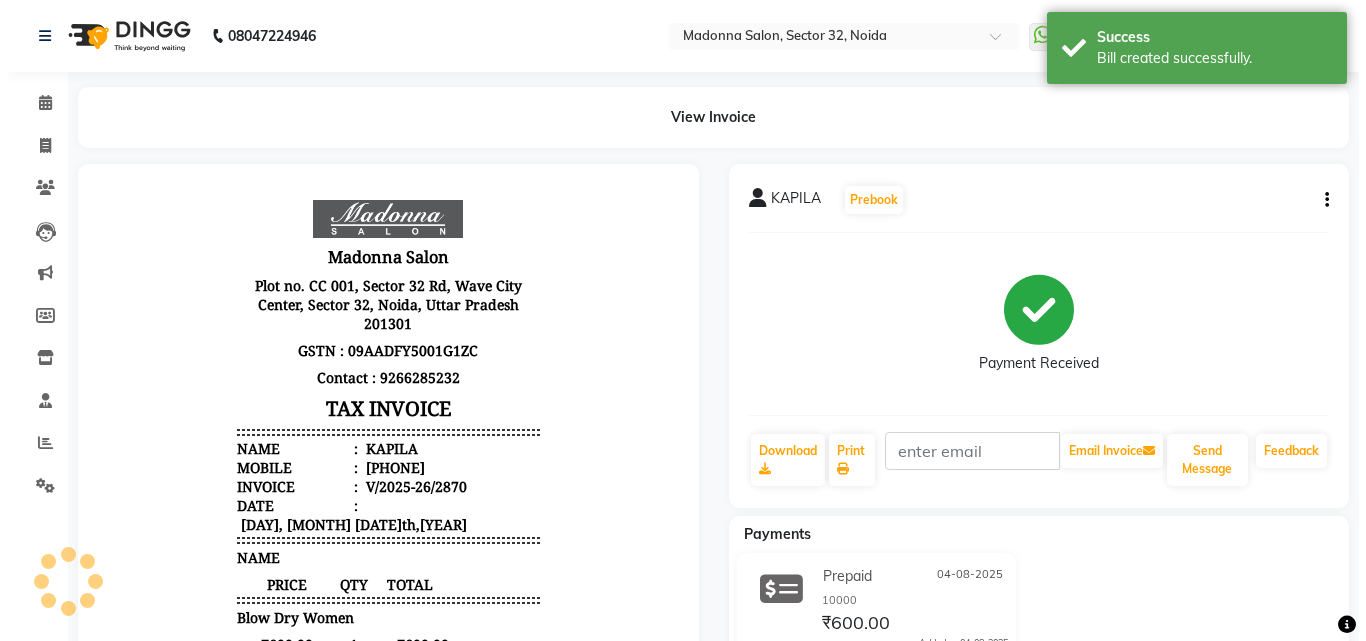 scroll, scrollTop: 0, scrollLeft: 0, axis: both 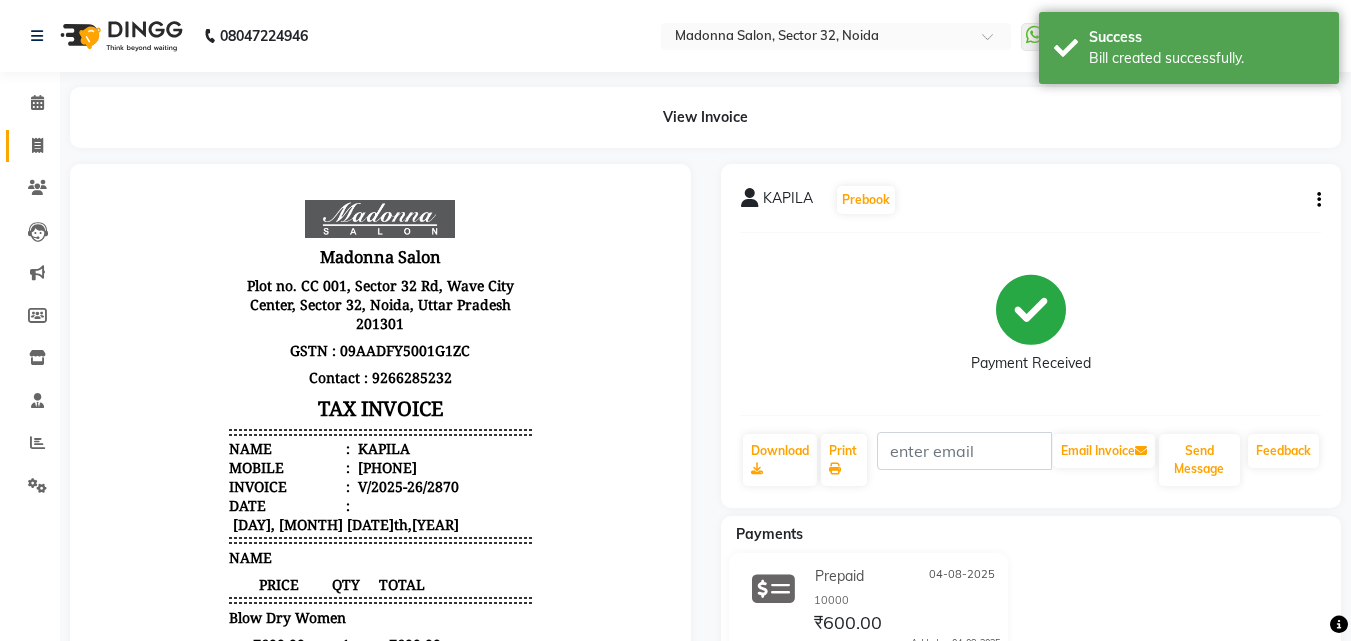 click 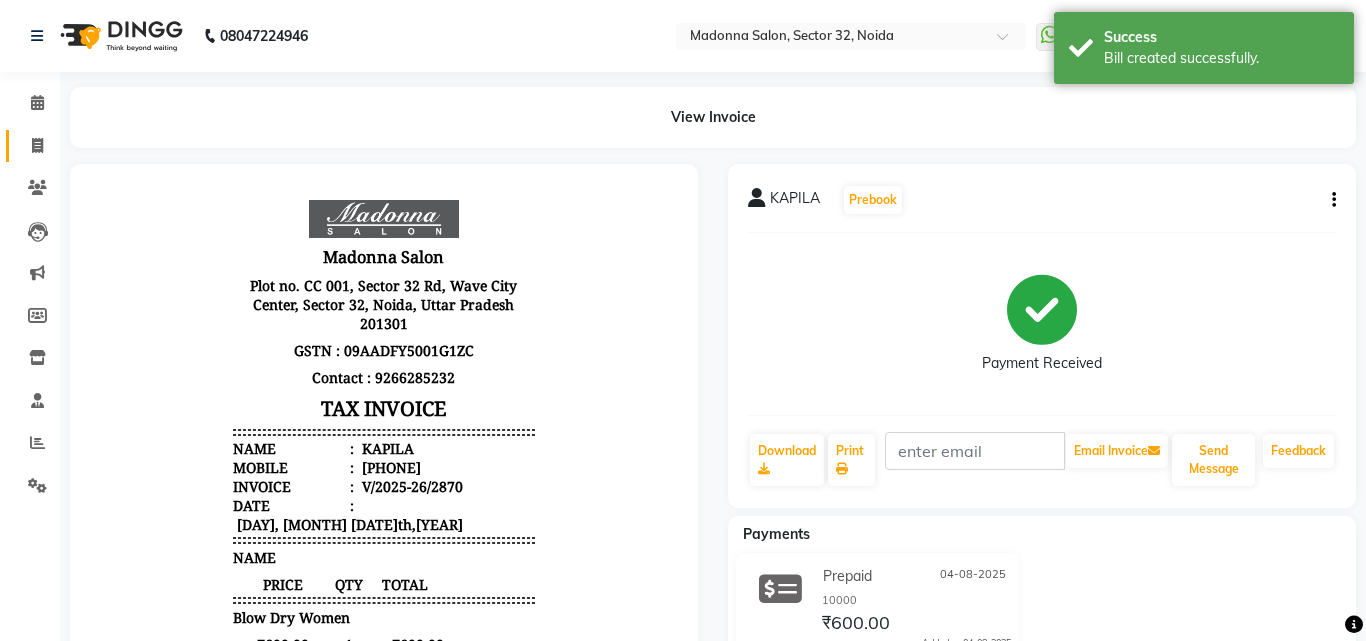 select on "service" 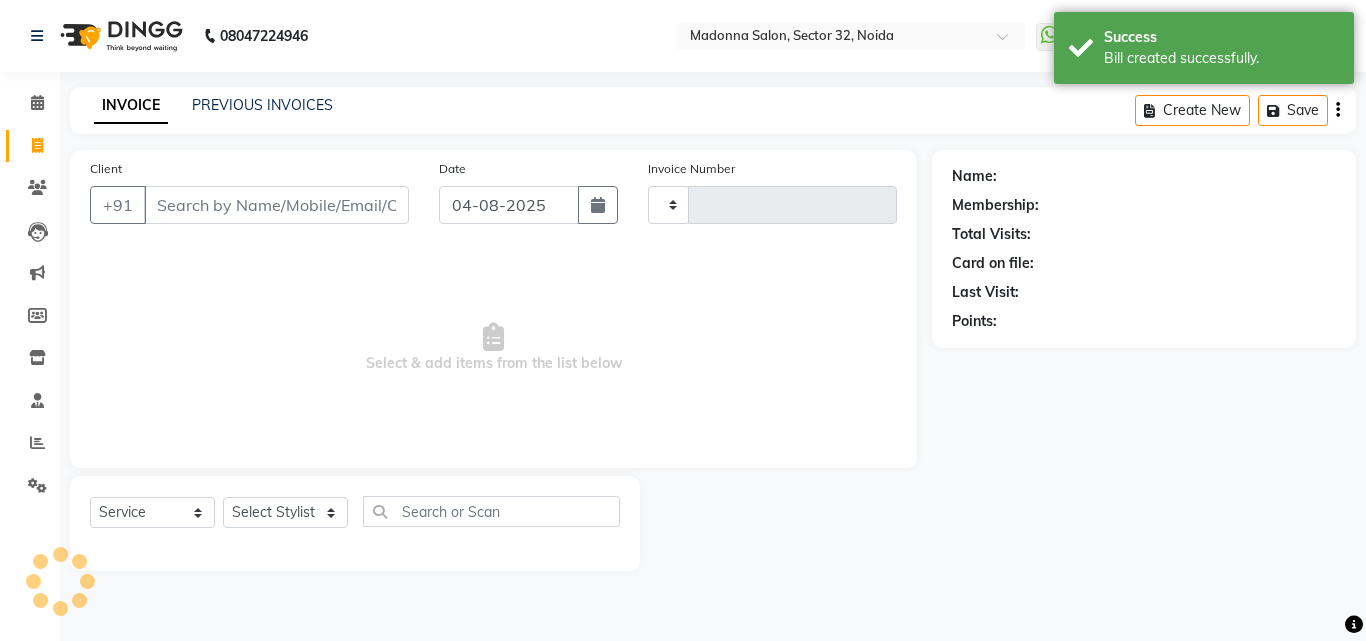 type on "2871" 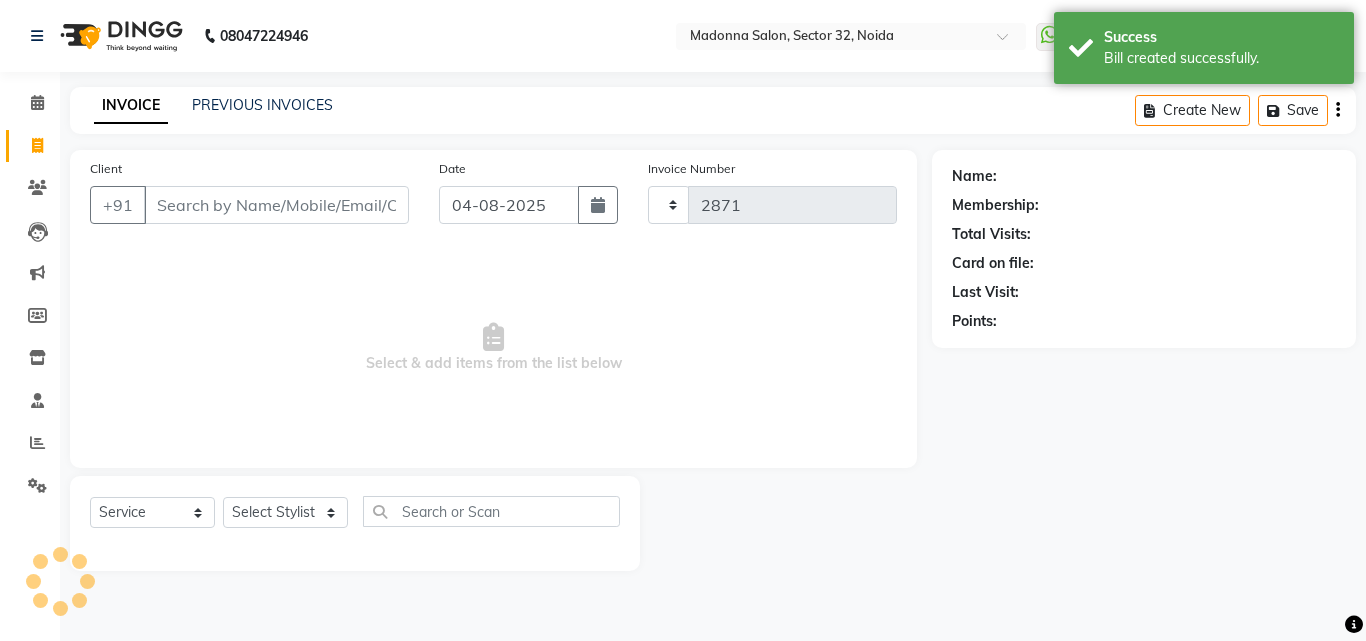 select on "7229" 